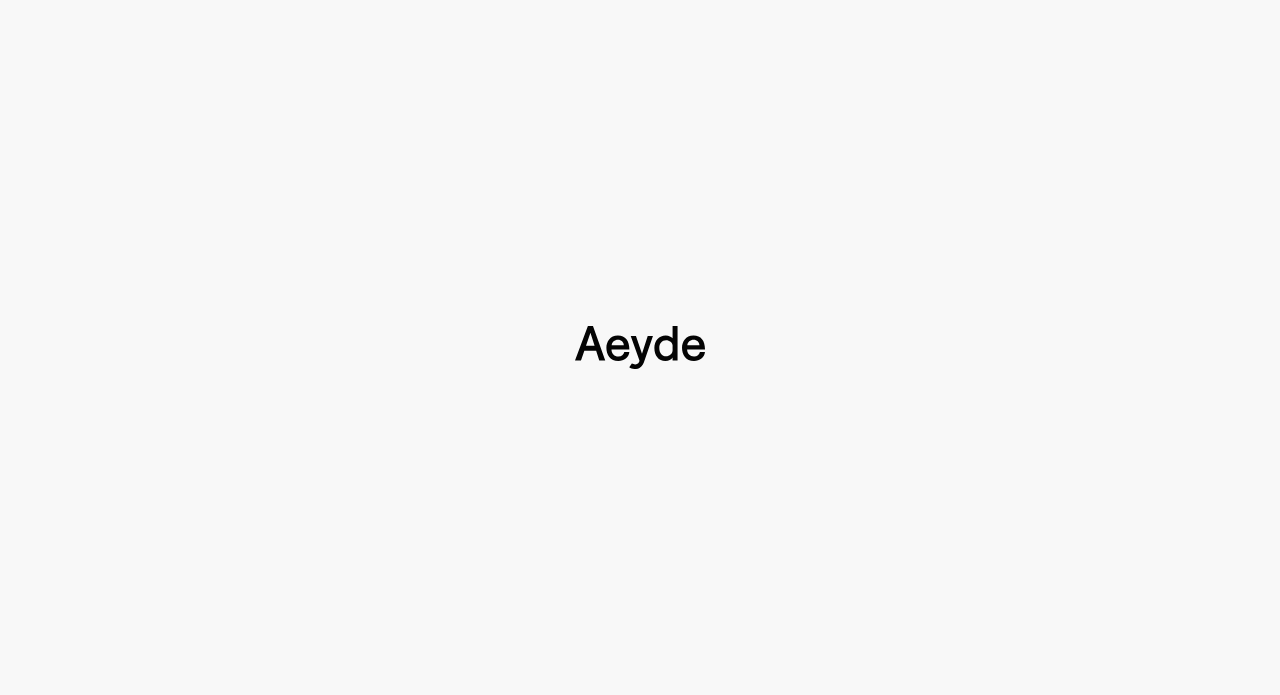 scroll, scrollTop: 0, scrollLeft: 0, axis: both 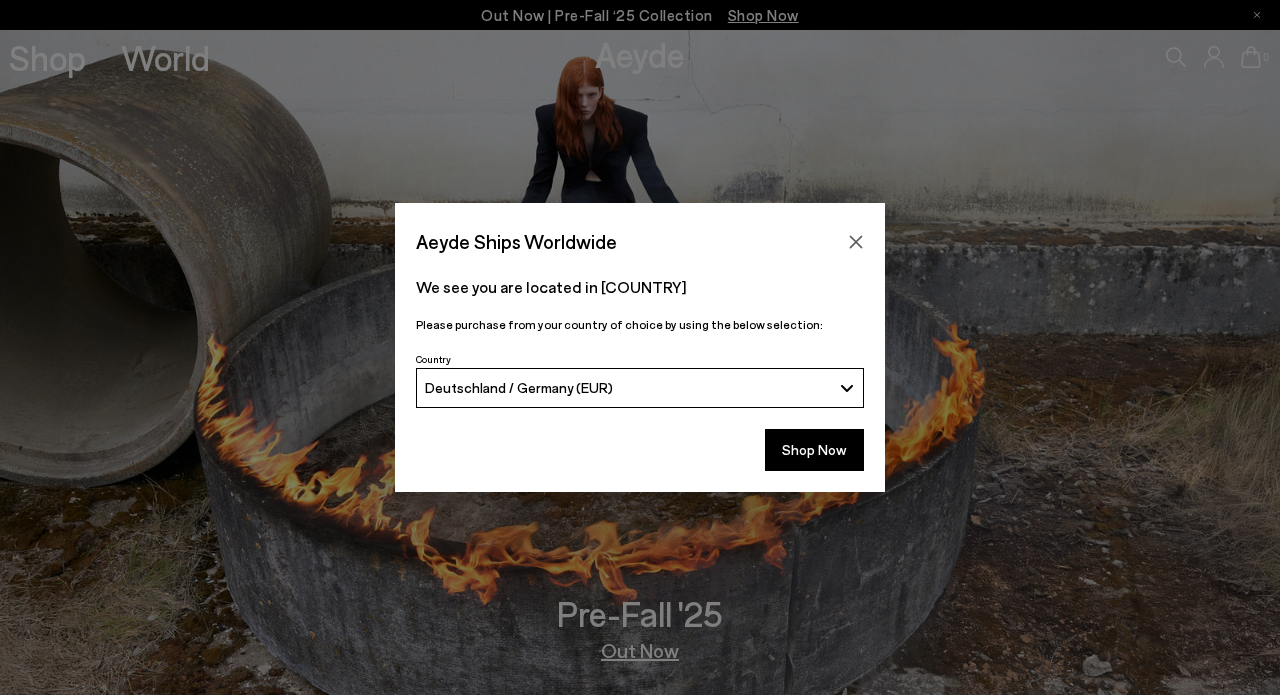 type 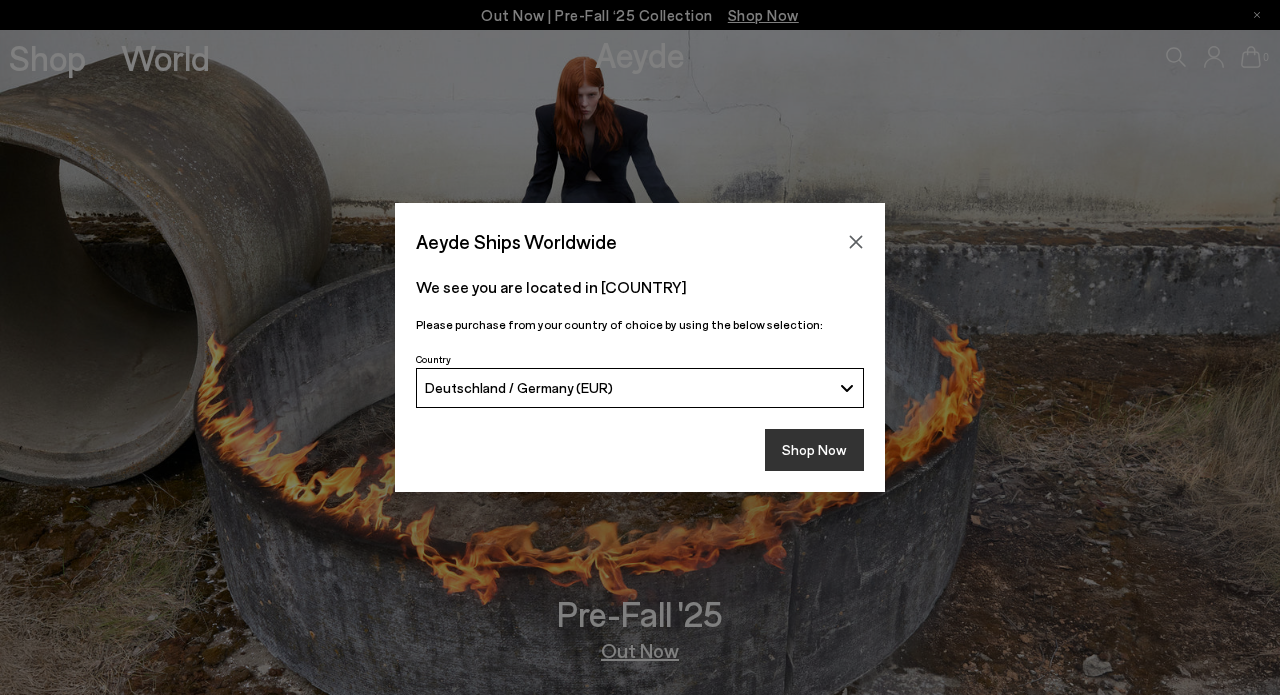 click on "Shop Now" at bounding box center [814, 450] 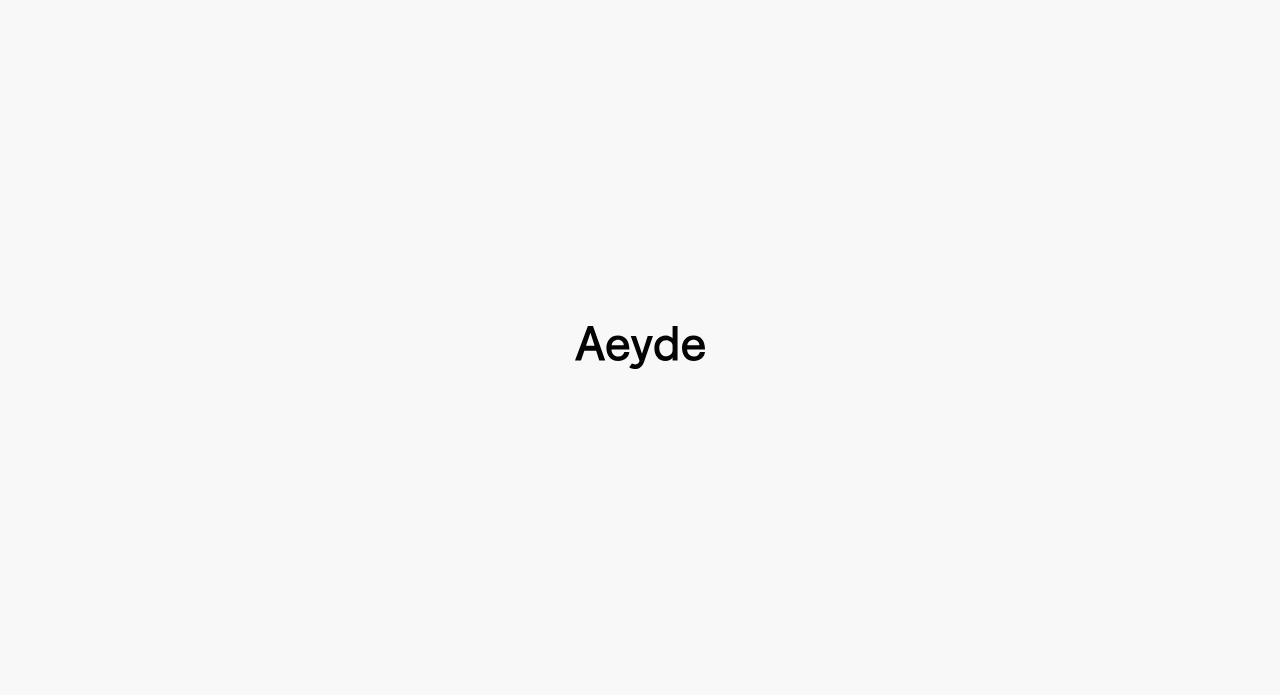 scroll, scrollTop: 0, scrollLeft: 0, axis: both 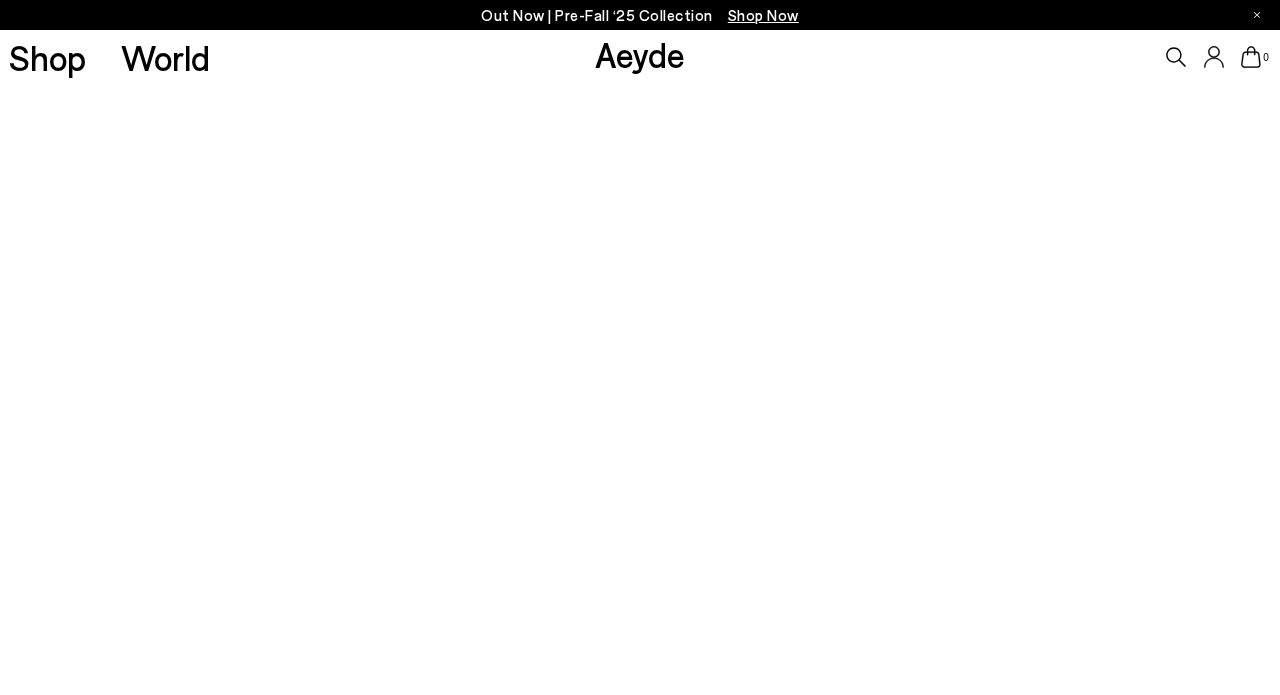 type 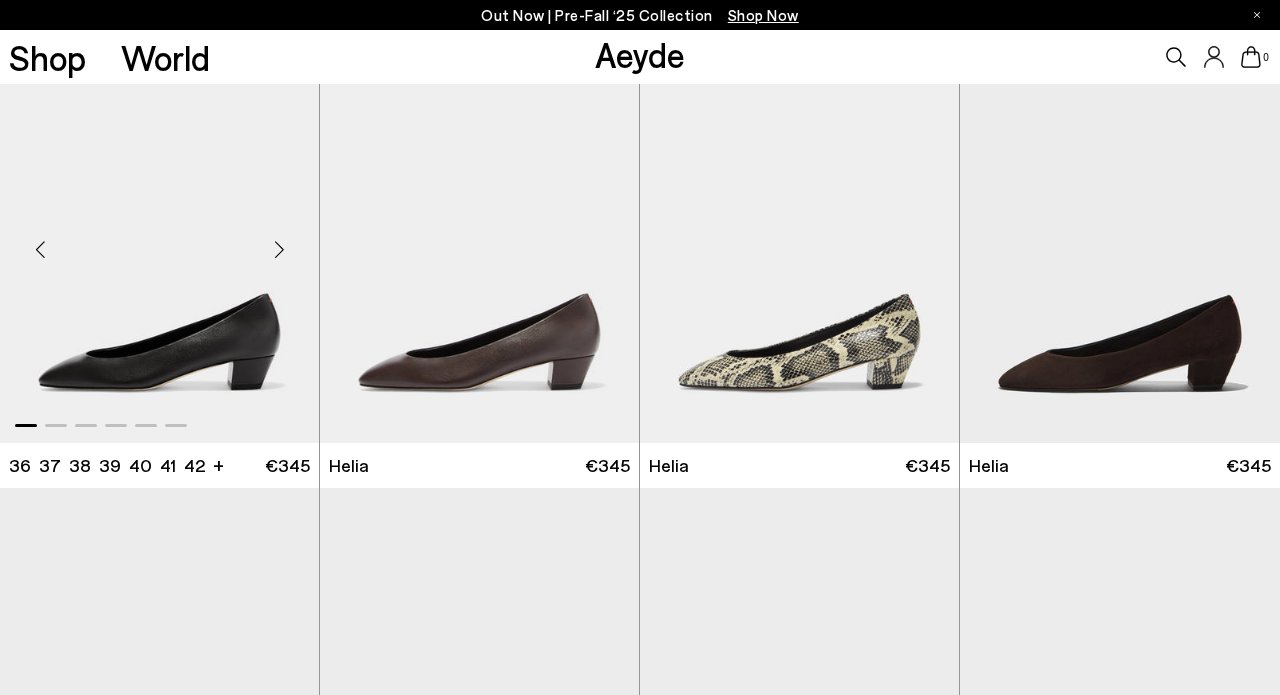 scroll, scrollTop: 45, scrollLeft: 0, axis: vertical 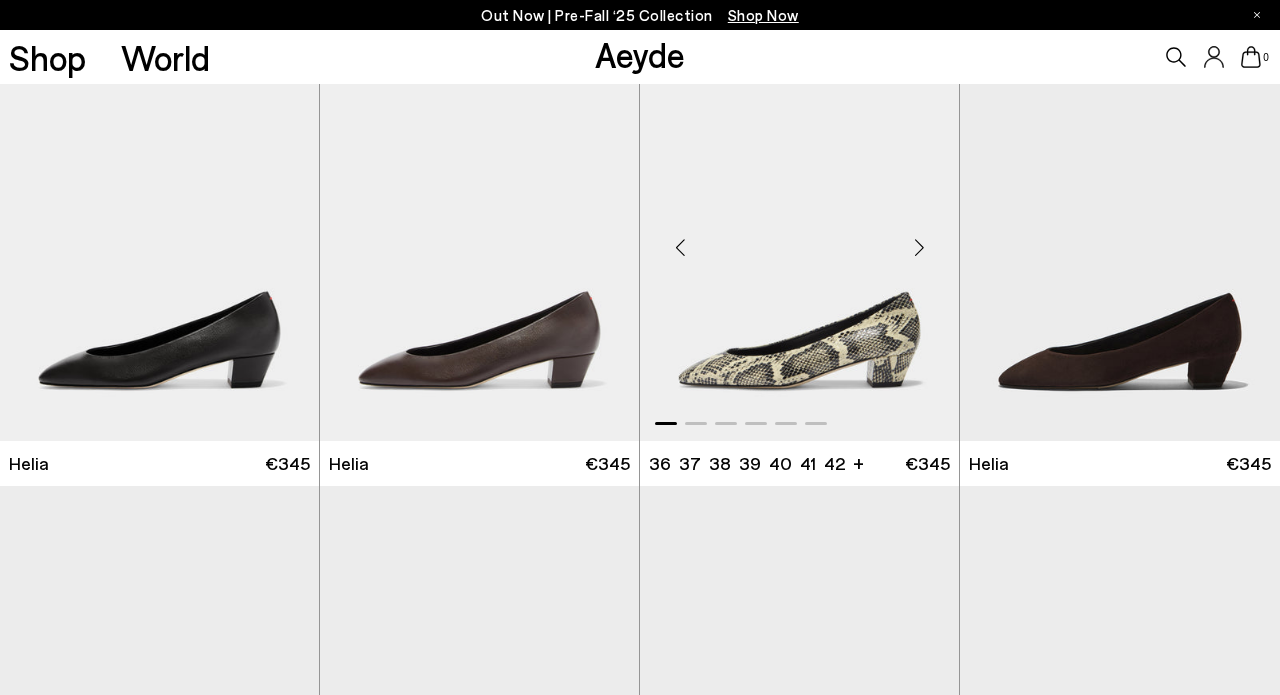 click at bounding box center [919, 248] 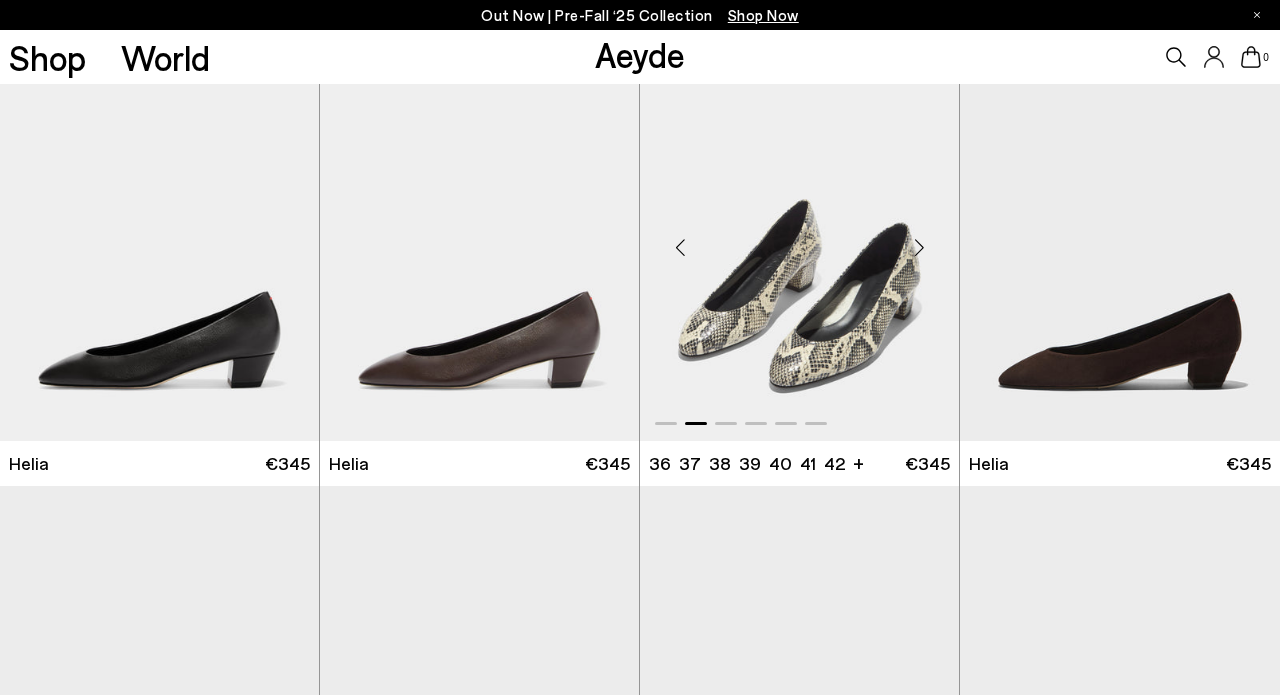 click at bounding box center (919, 248) 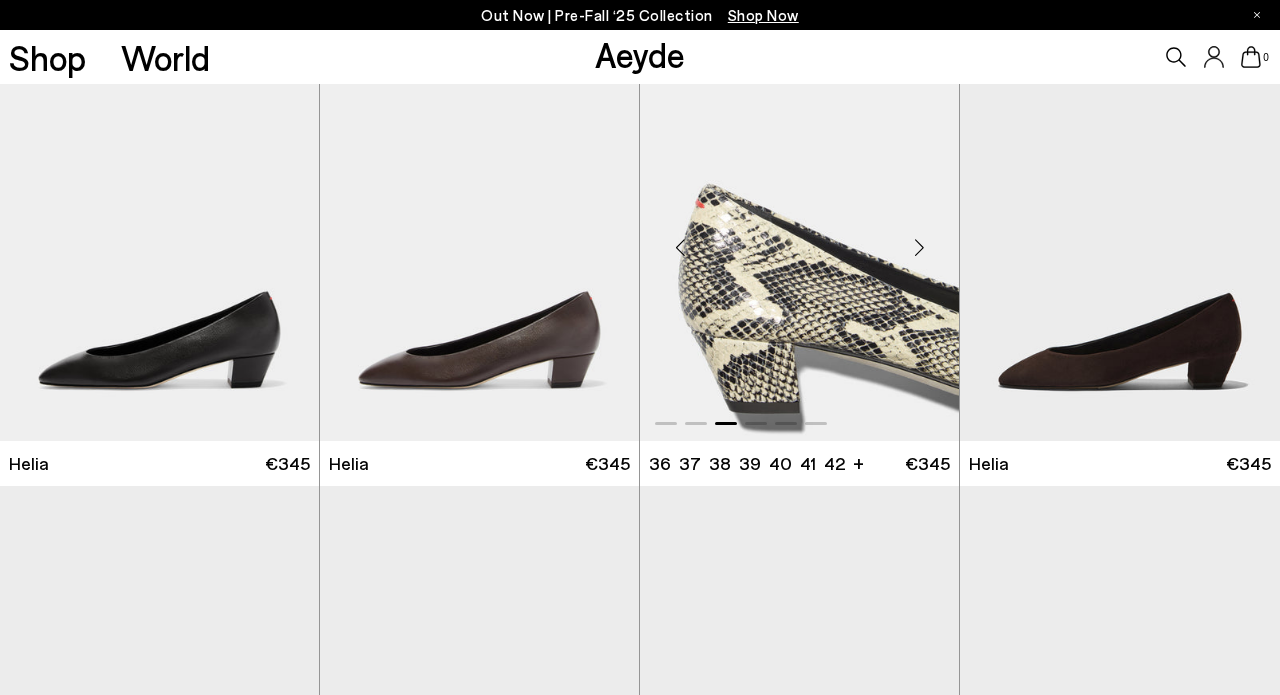 click at bounding box center [919, 248] 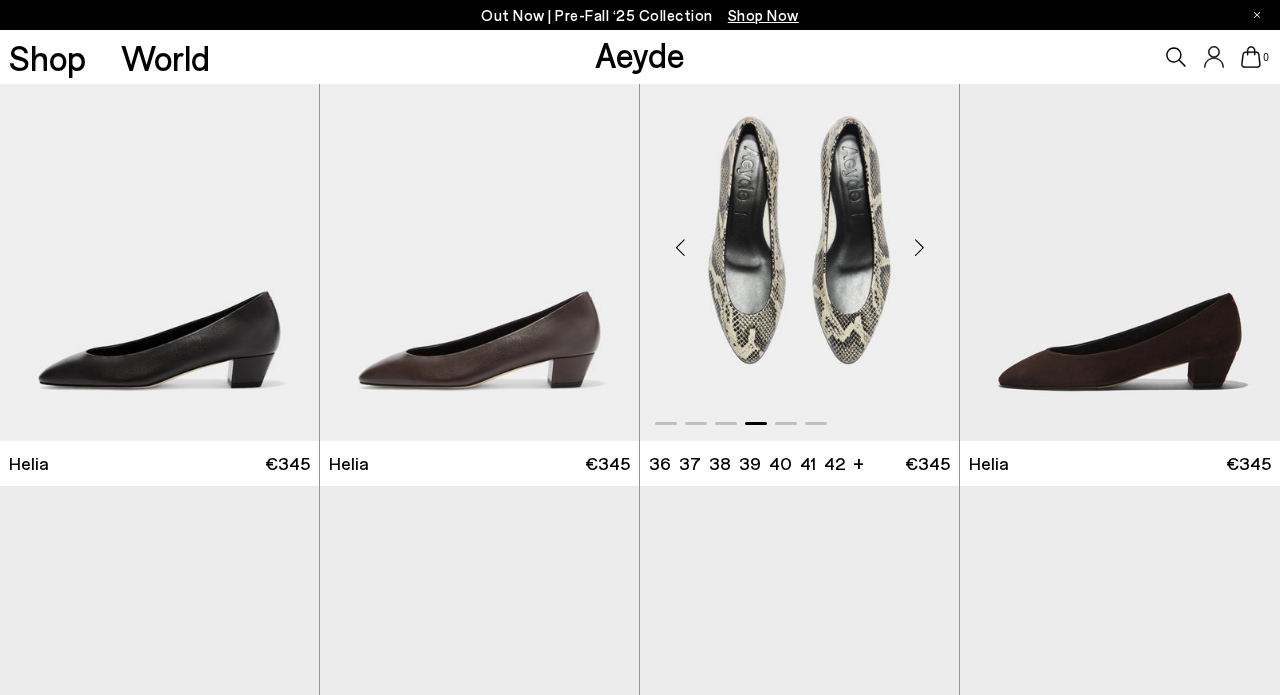 click at bounding box center [919, 248] 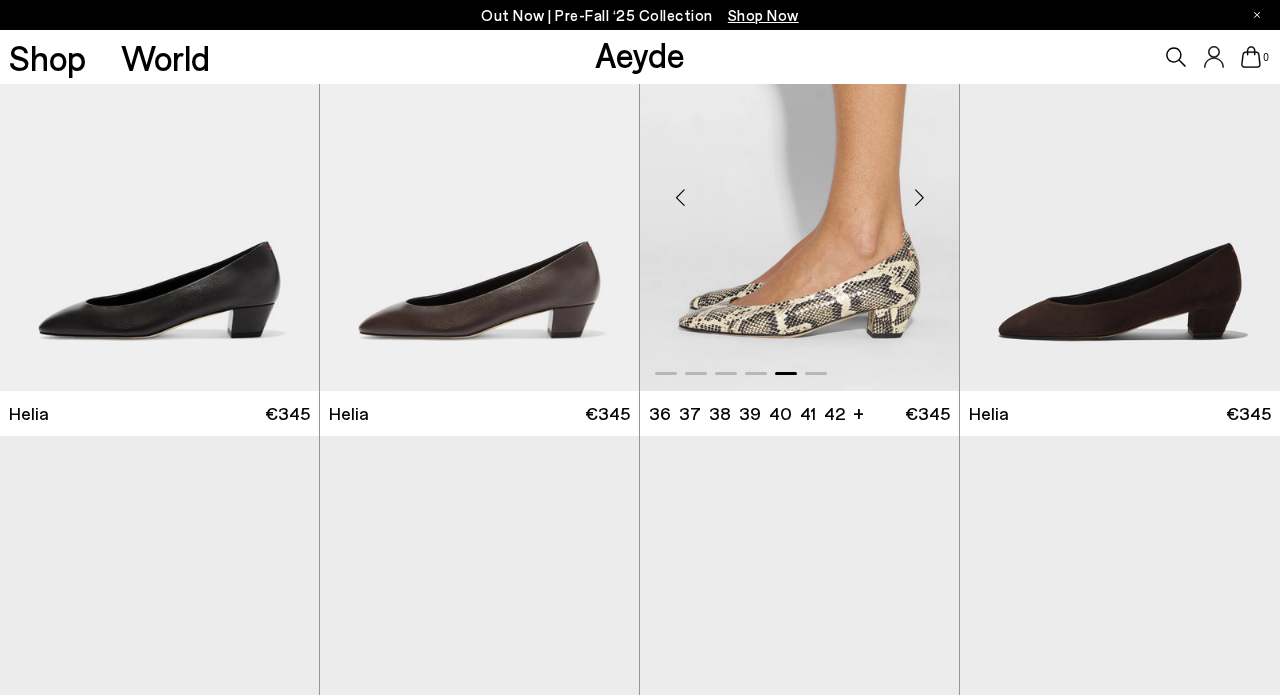 scroll, scrollTop: 96, scrollLeft: 0, axis: vertical 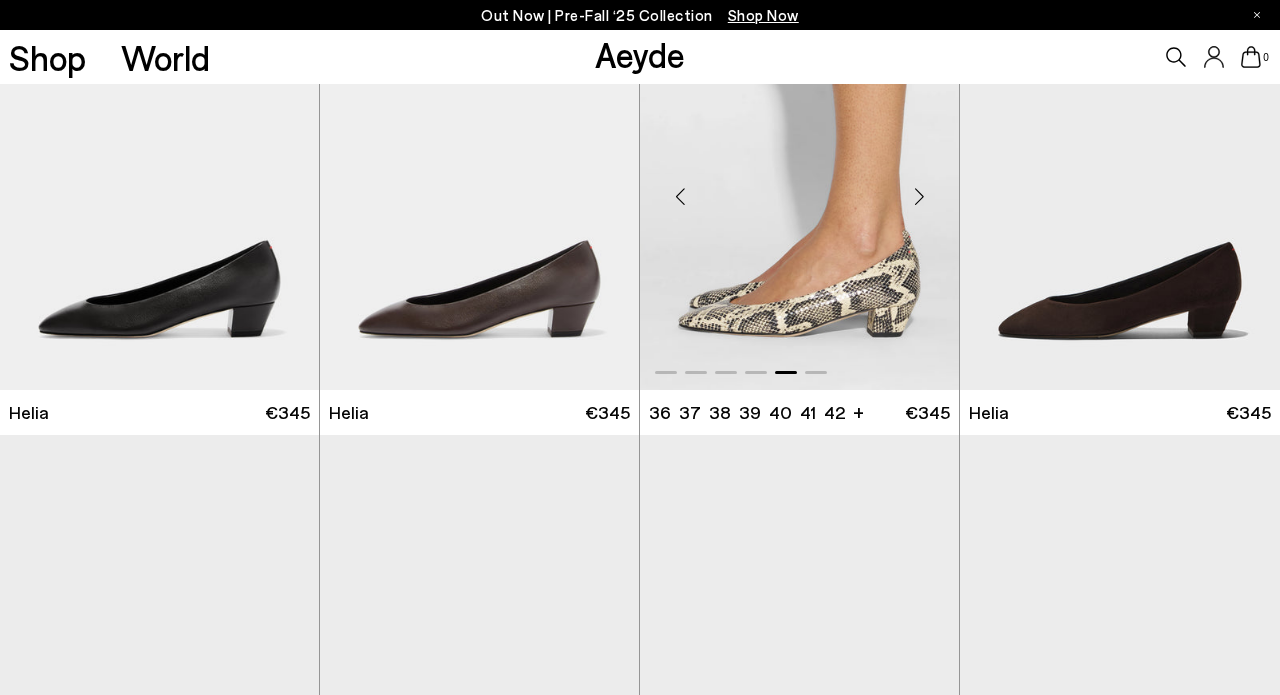 click at bounding box center (799, 188) 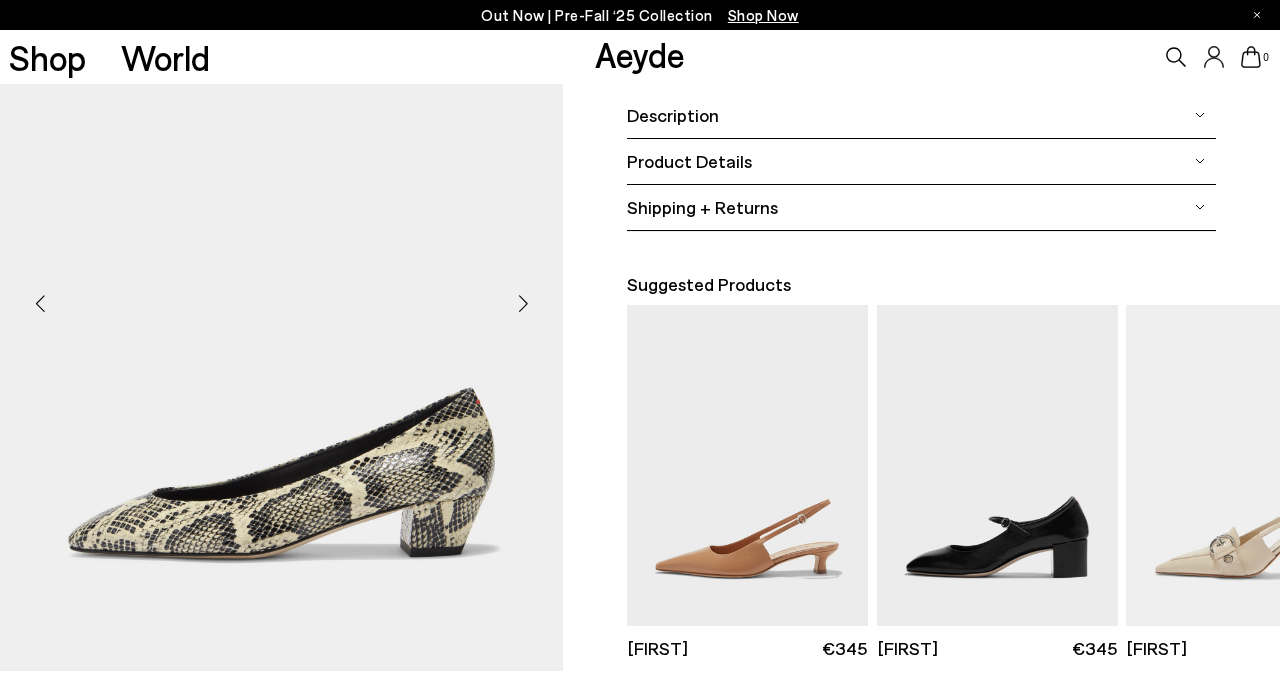 scroll, scrollTop: 406, scrollLeft: 0, axis: vertical 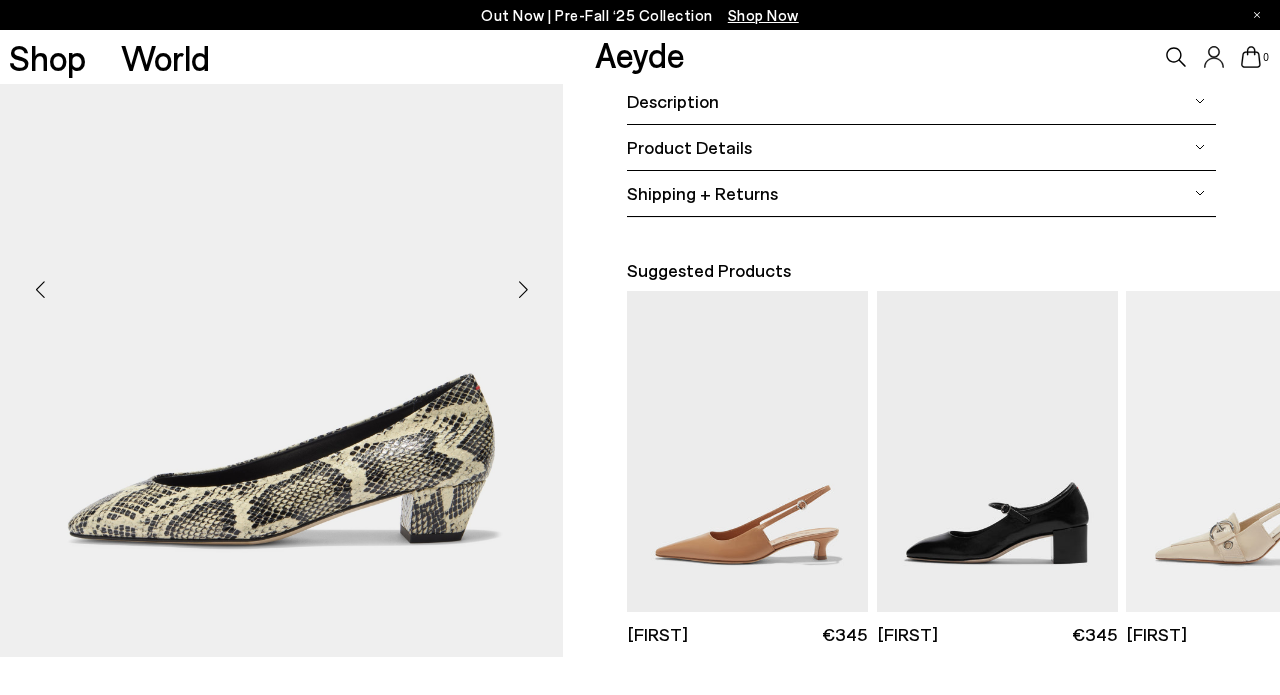 click at bounding box center [523, 290] 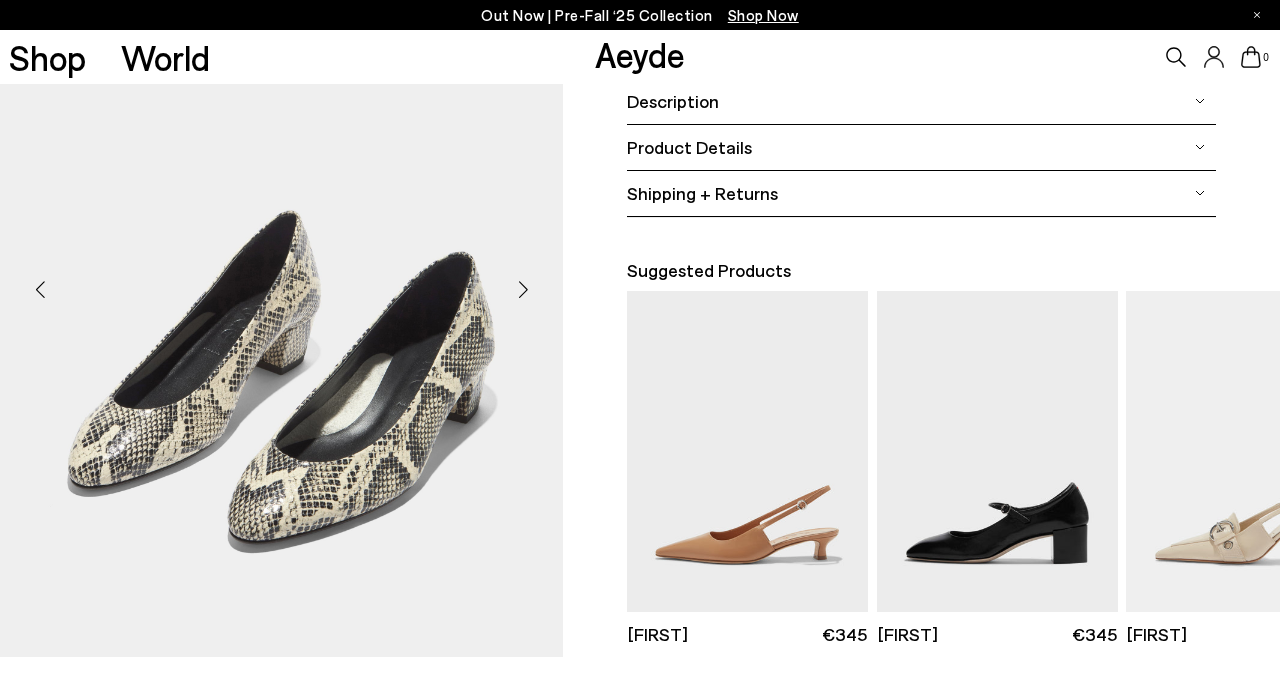 click at bounding box center [523, 290] 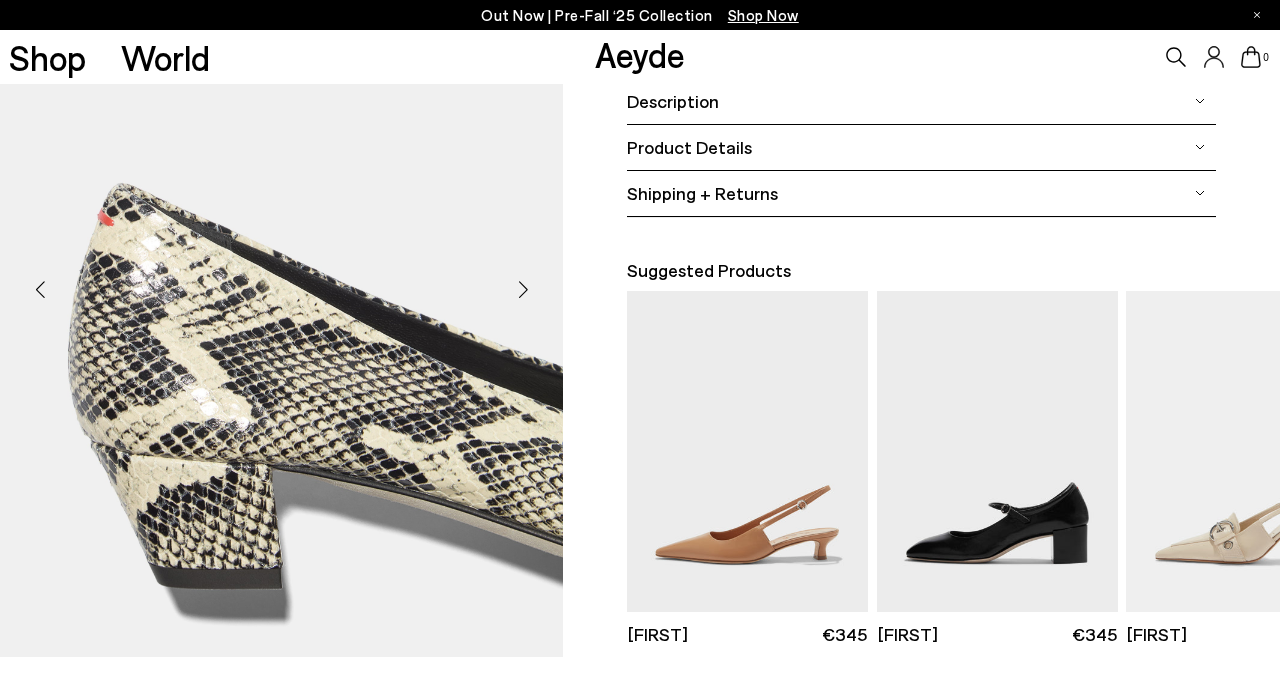 click at bounding box center [523, 290] 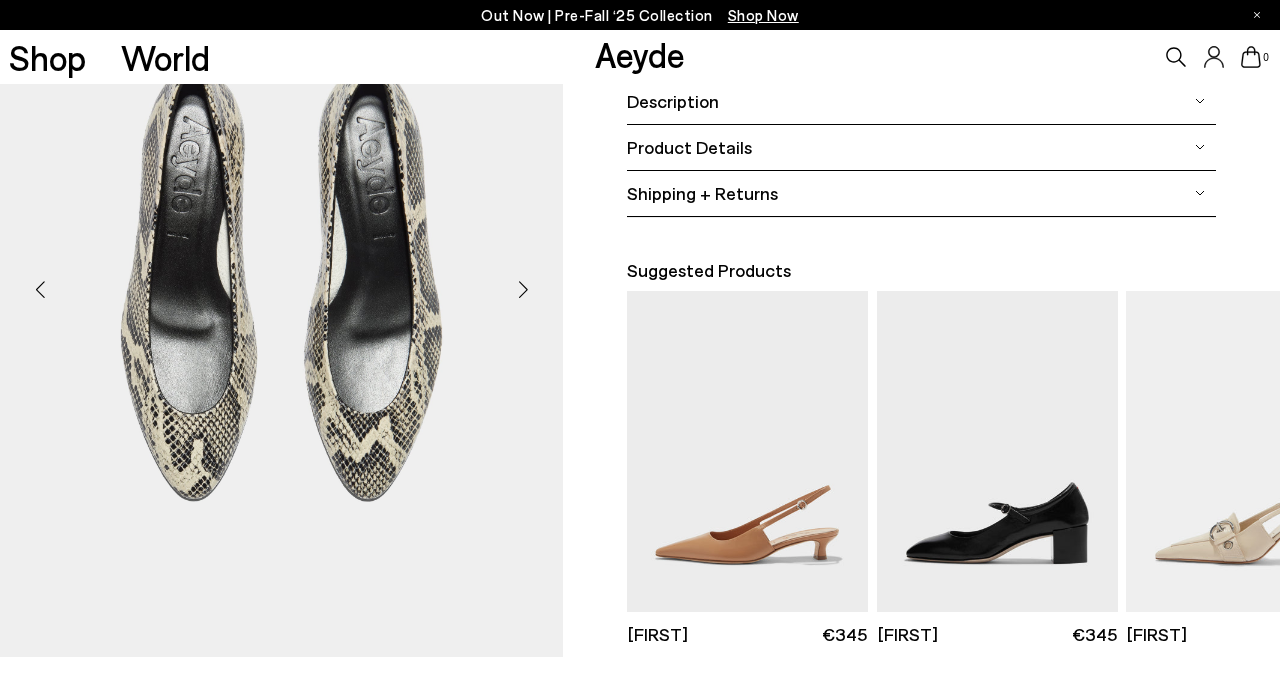 click at bounding box center [523, 290] 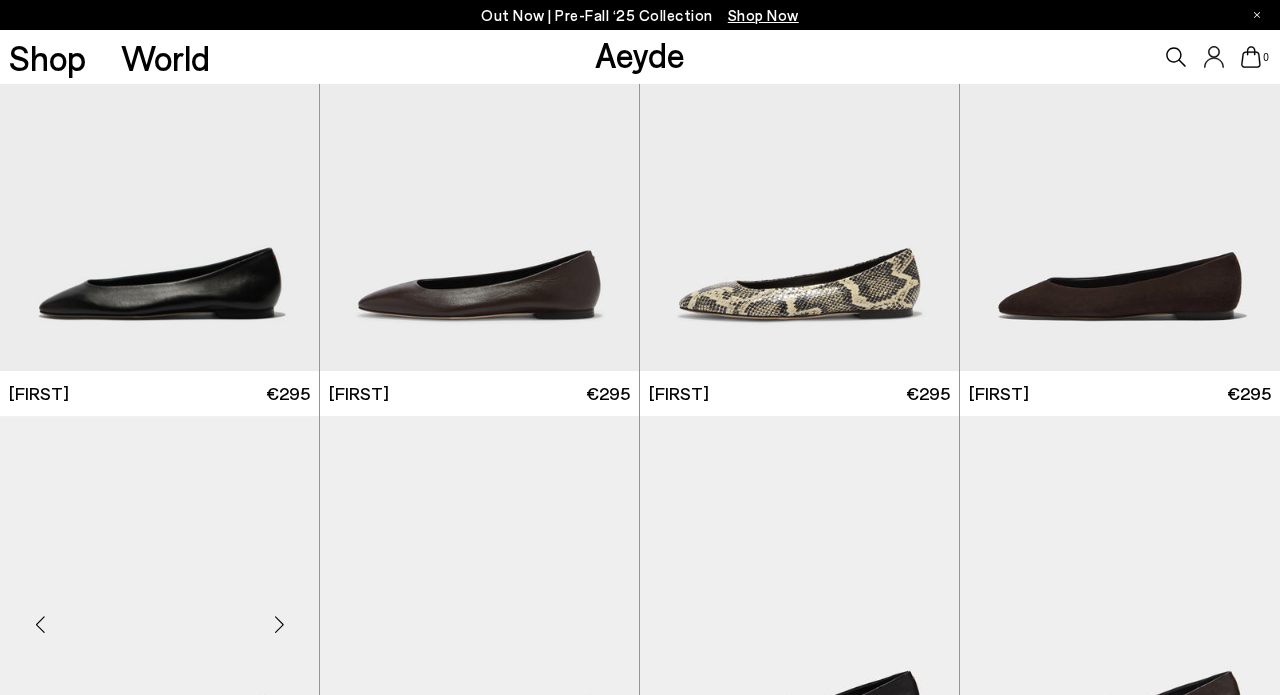 scroll, scrollTop: 678, scrollLeft: 0, axis: vertical 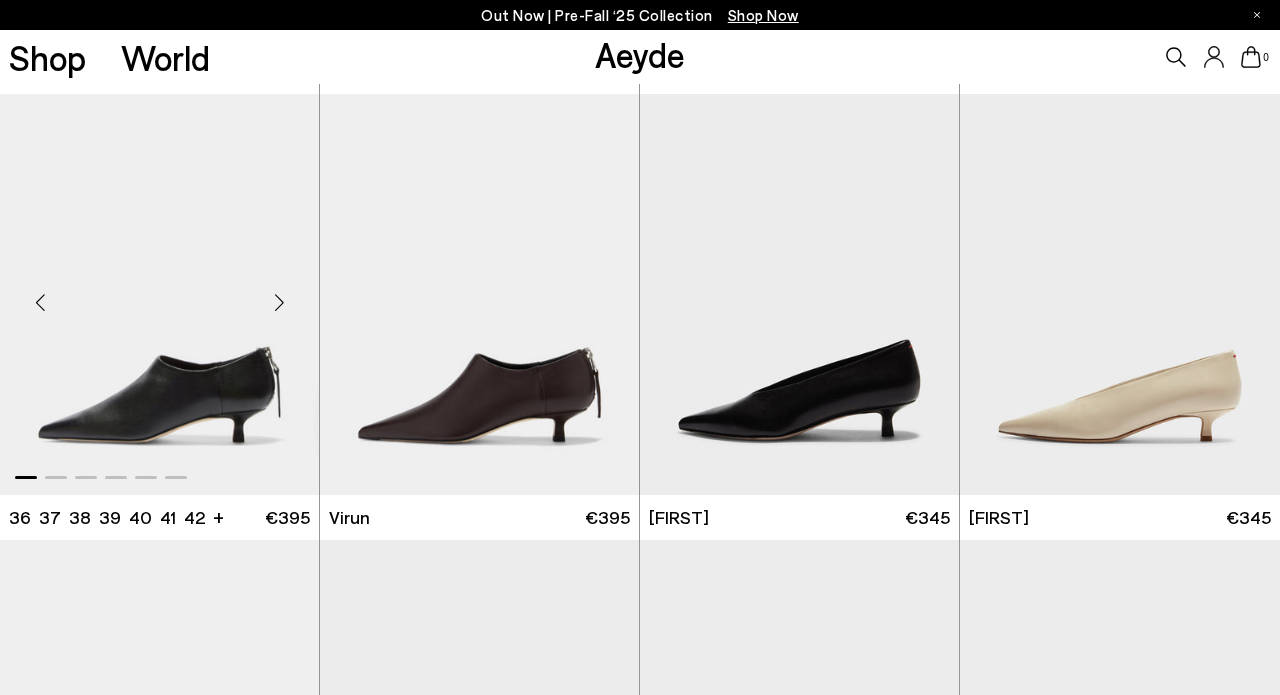 click at bounding box center (279, 302) 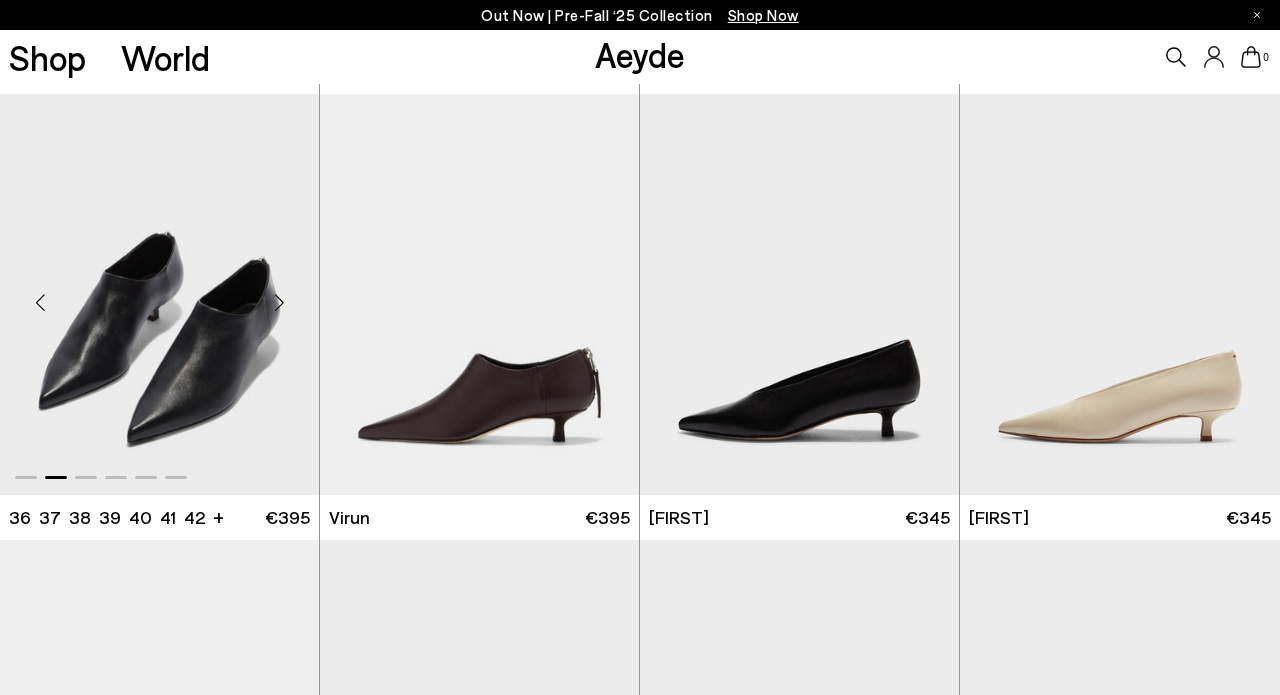 click at bounding box center (279, 302) 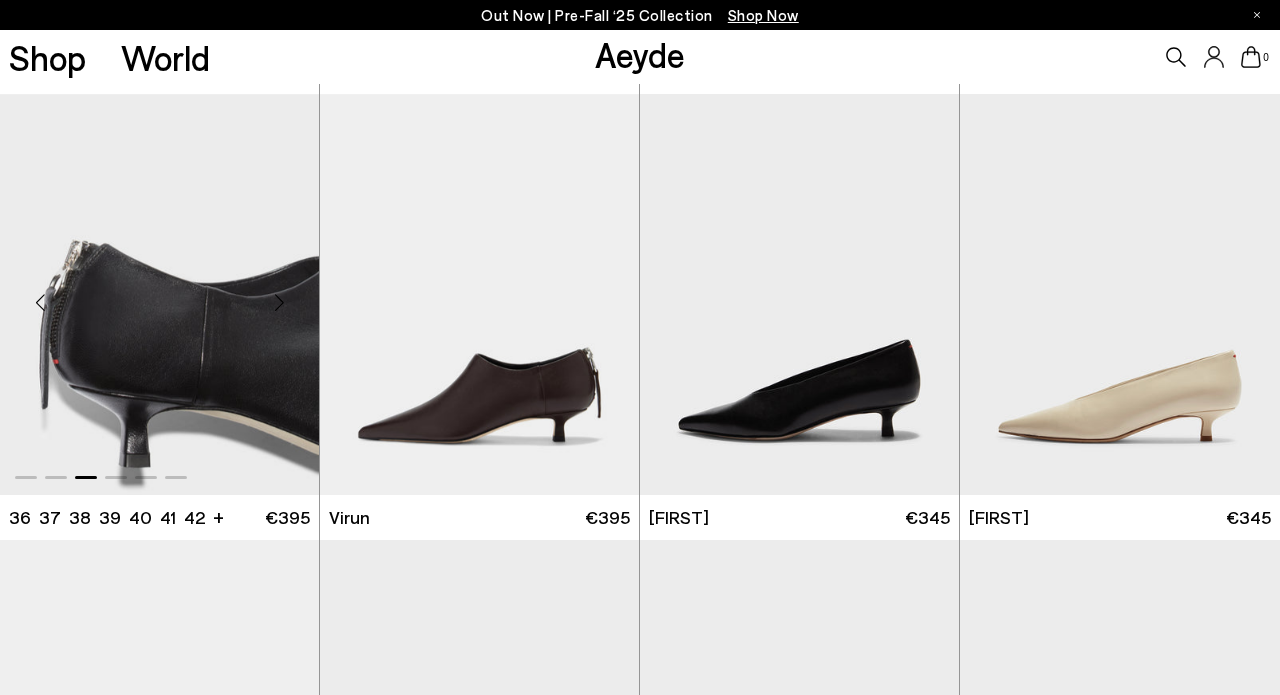 click at bounding box center (279, 302) 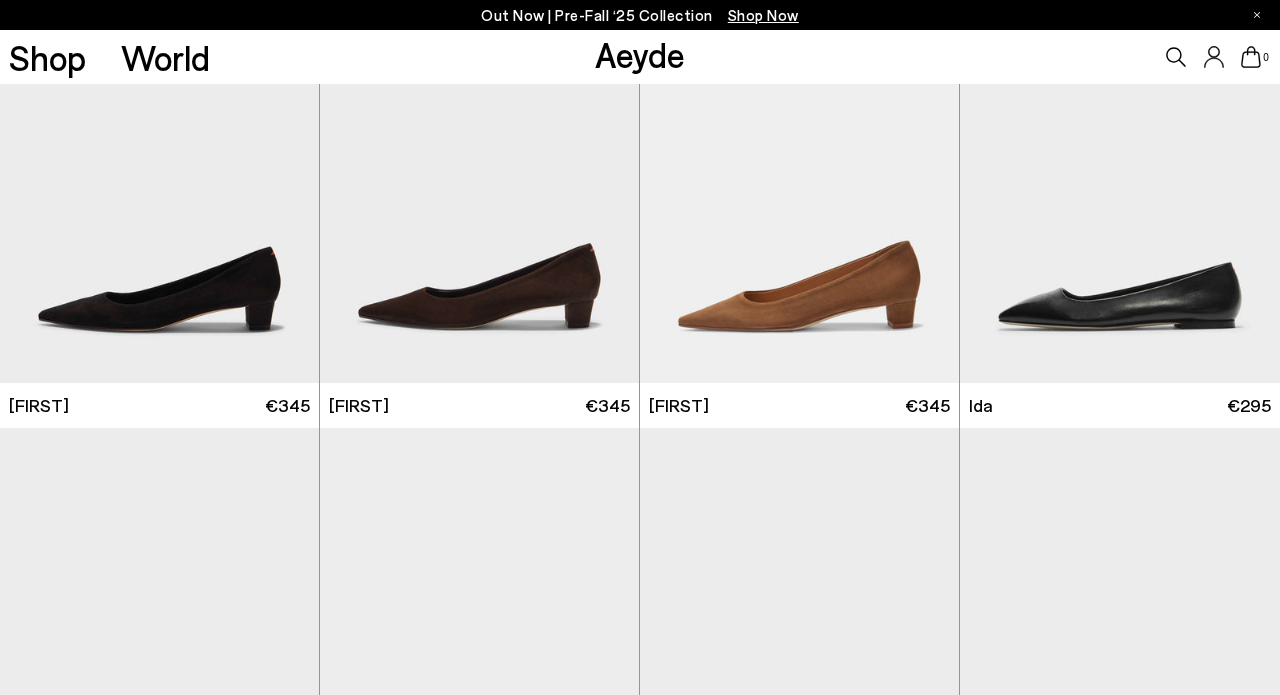scroll, scrollTop: 5907, scrollLeft: 0, axis: vertical 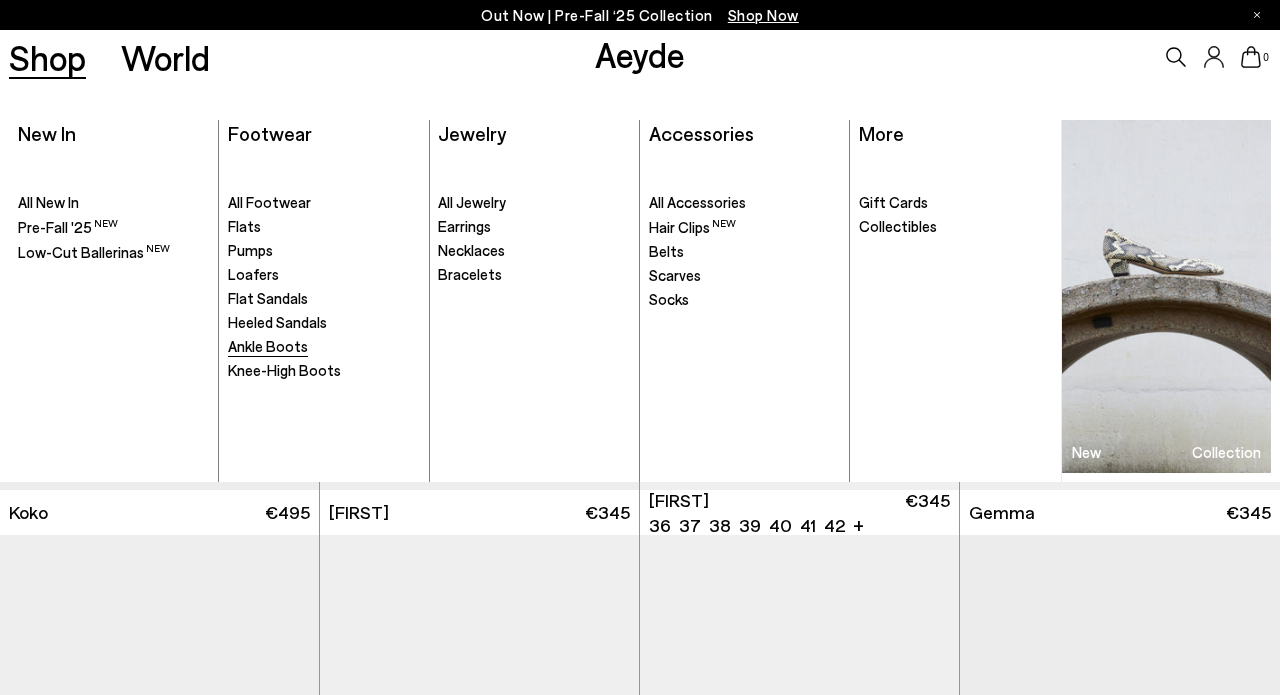 click on "Ankle Boots" at bounding box center (268, 346) 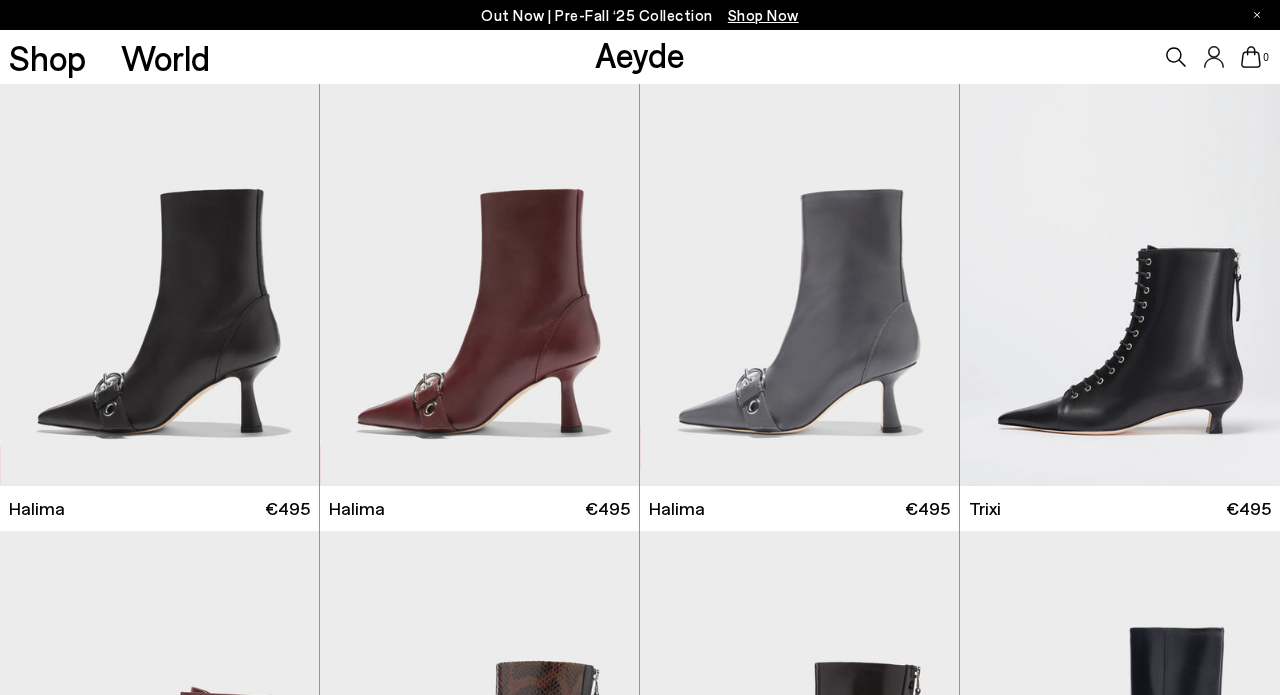 scroll, scrollTop: 29, scrollLeft: 0, axis: vertical 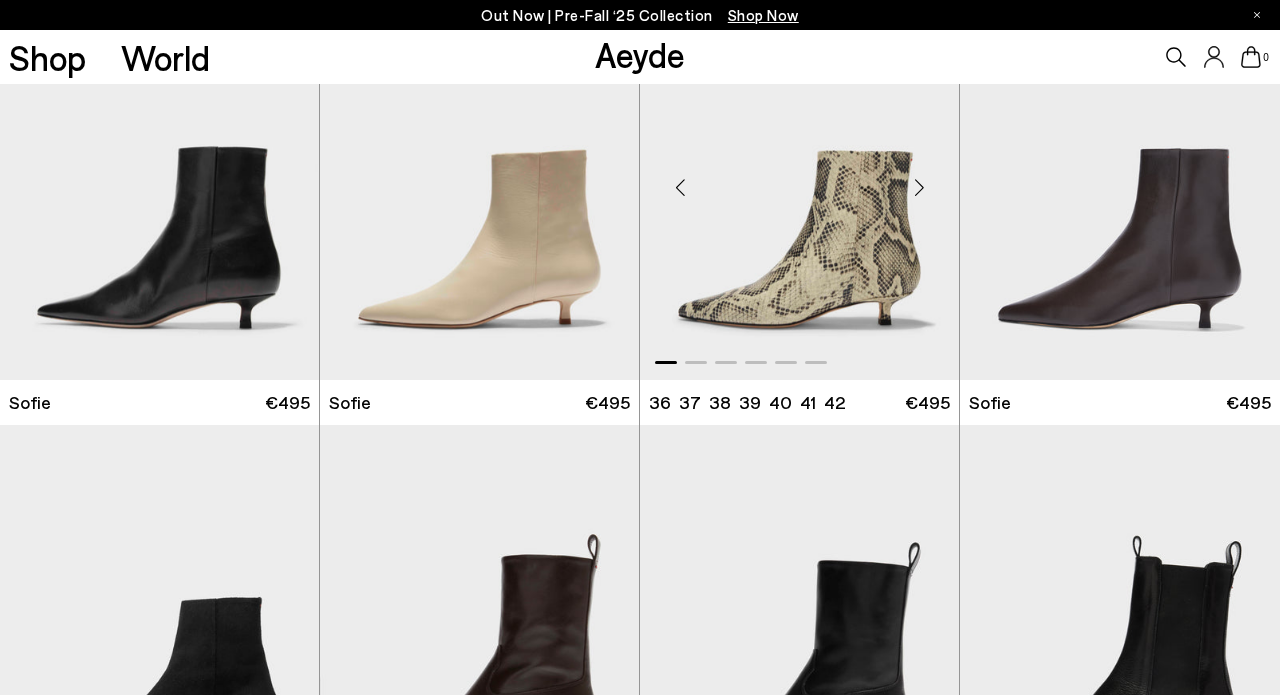 click at bounding box center [919, 187] 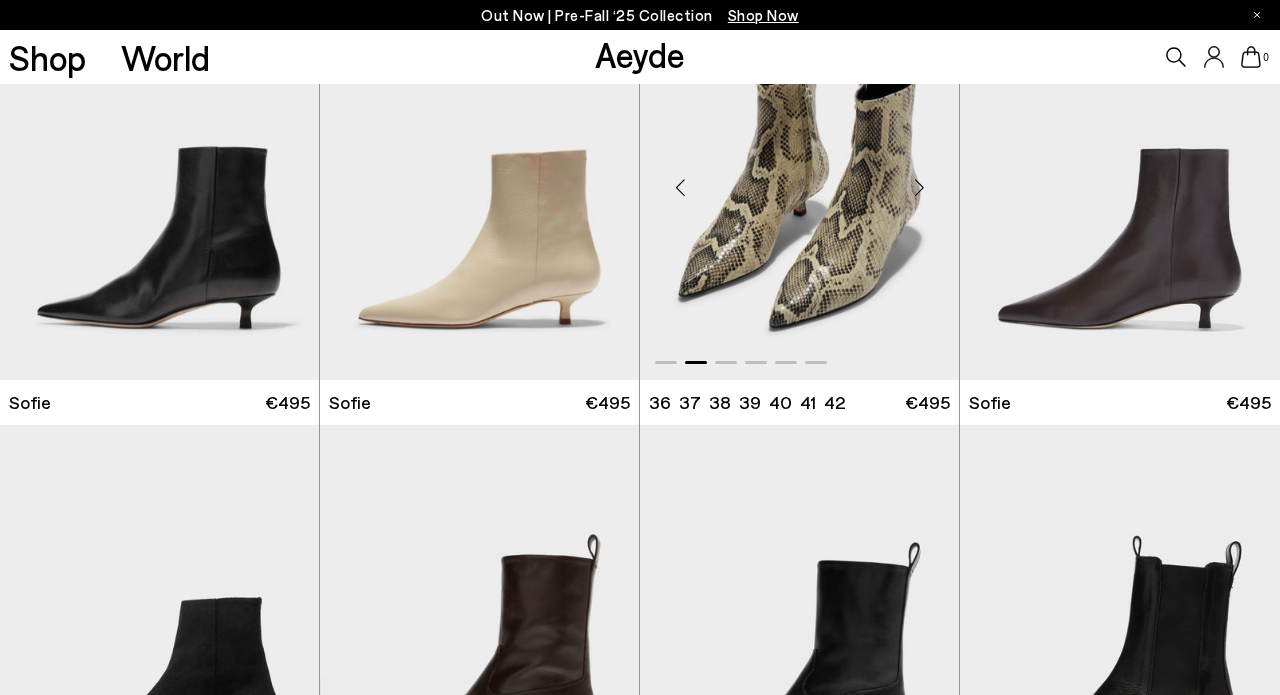 click at bounding box center (919, 187) 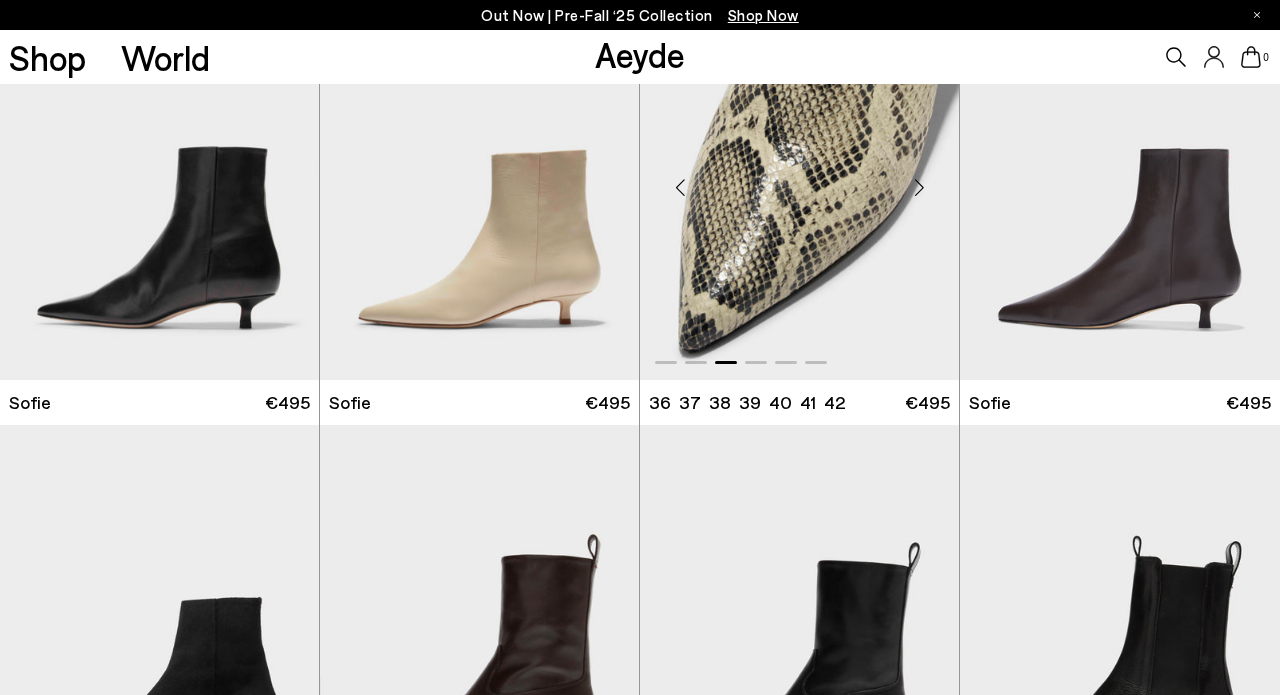 click at bounding box center [919, 187] 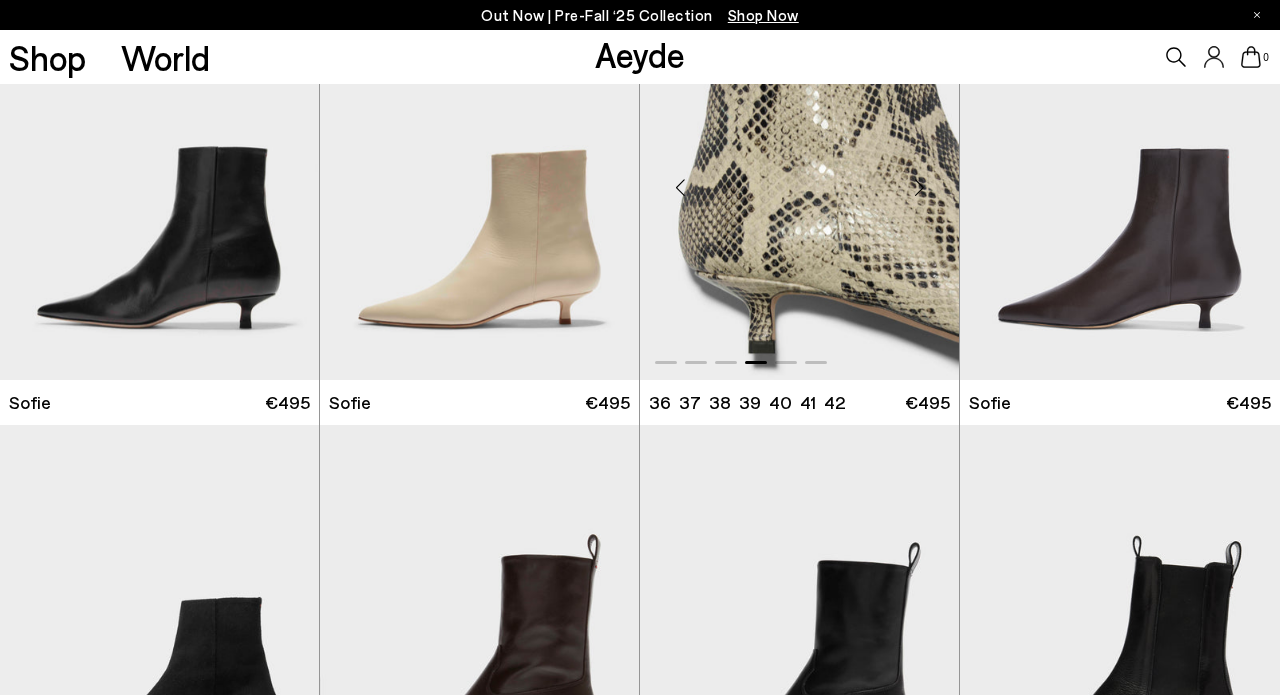 click at bounding box center (919, 187) 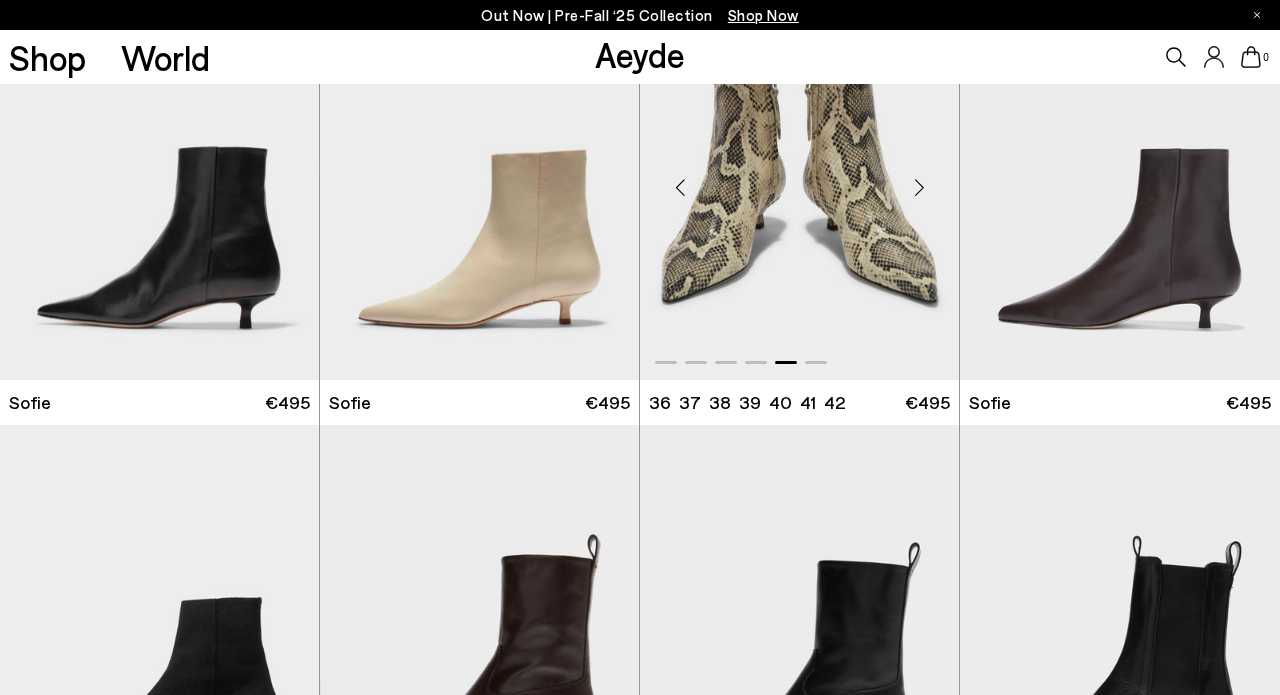 click at bounding box center (919, 187) 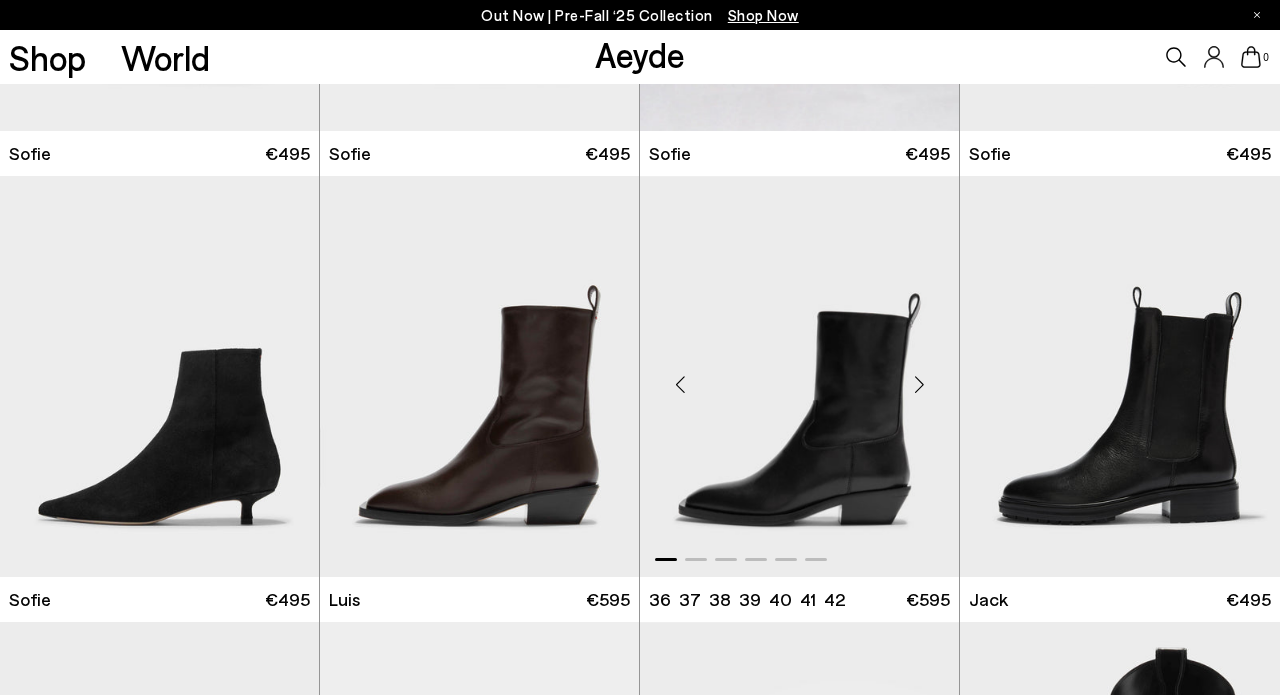 scroll, scrollTop: 2581, scrollLeft: 0, axis: vertical 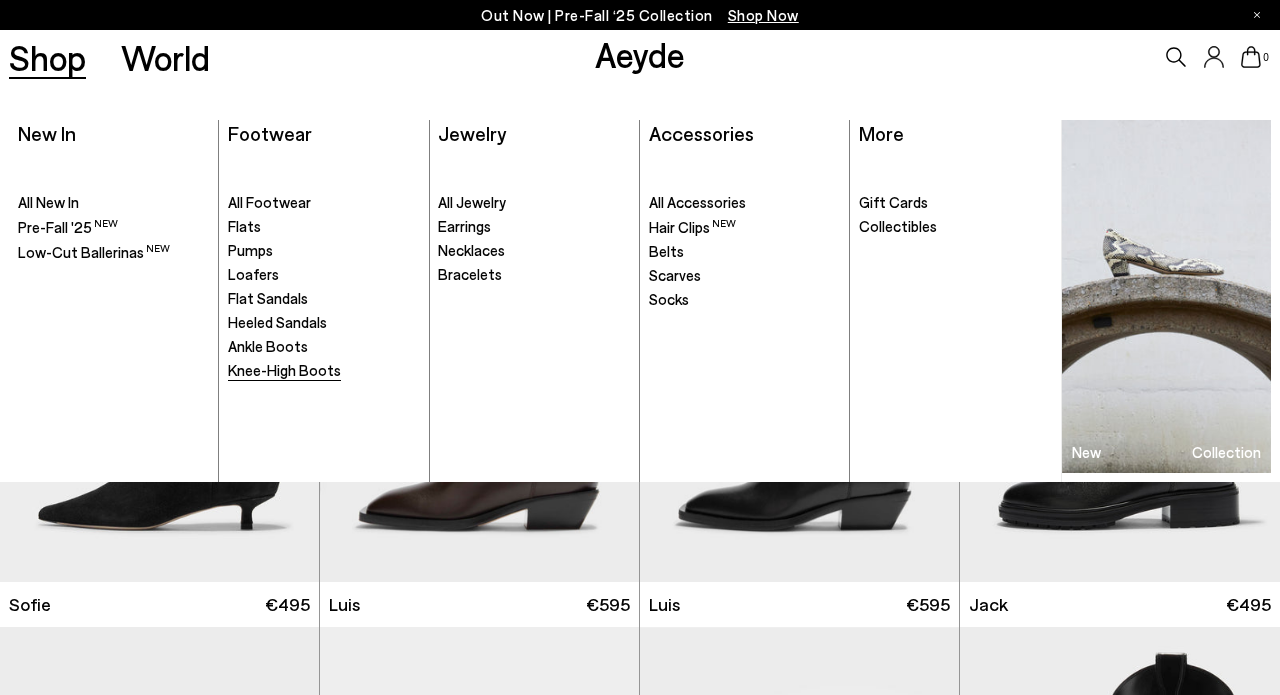 click on "Knee-High Boots" at bounding box center [284, 370] 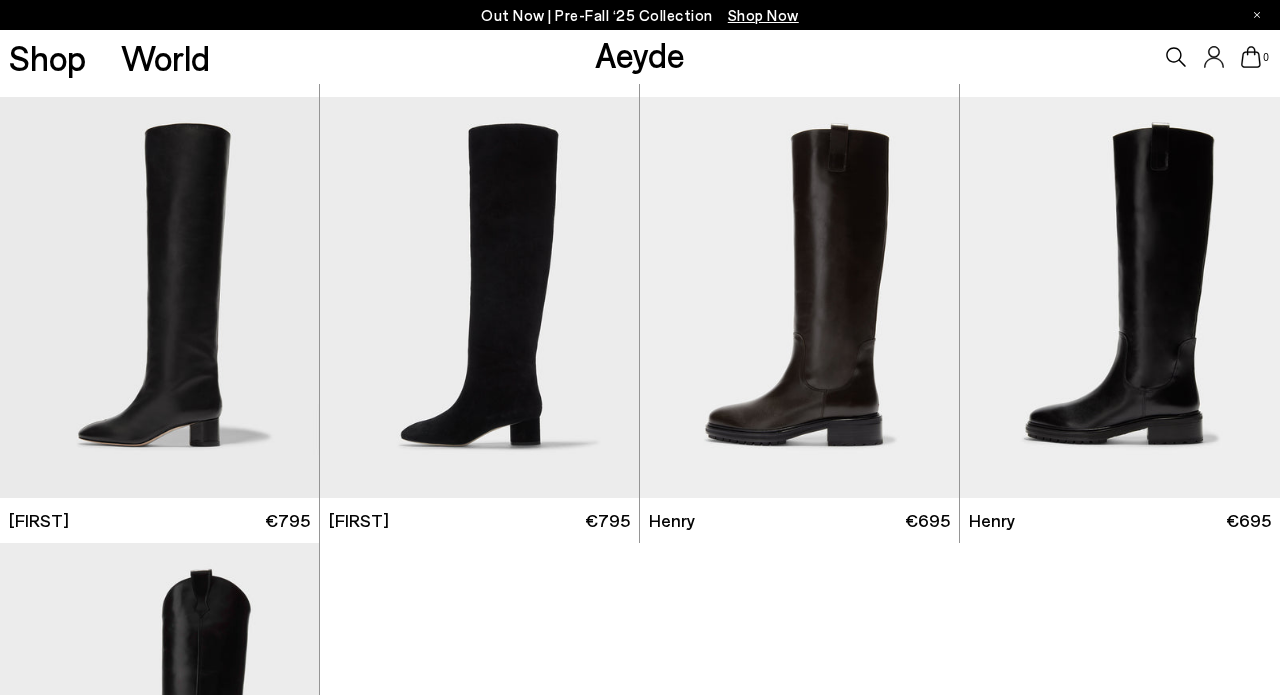 scroll, scrollTop: 370, scrollLeft: 0, axis: vertical 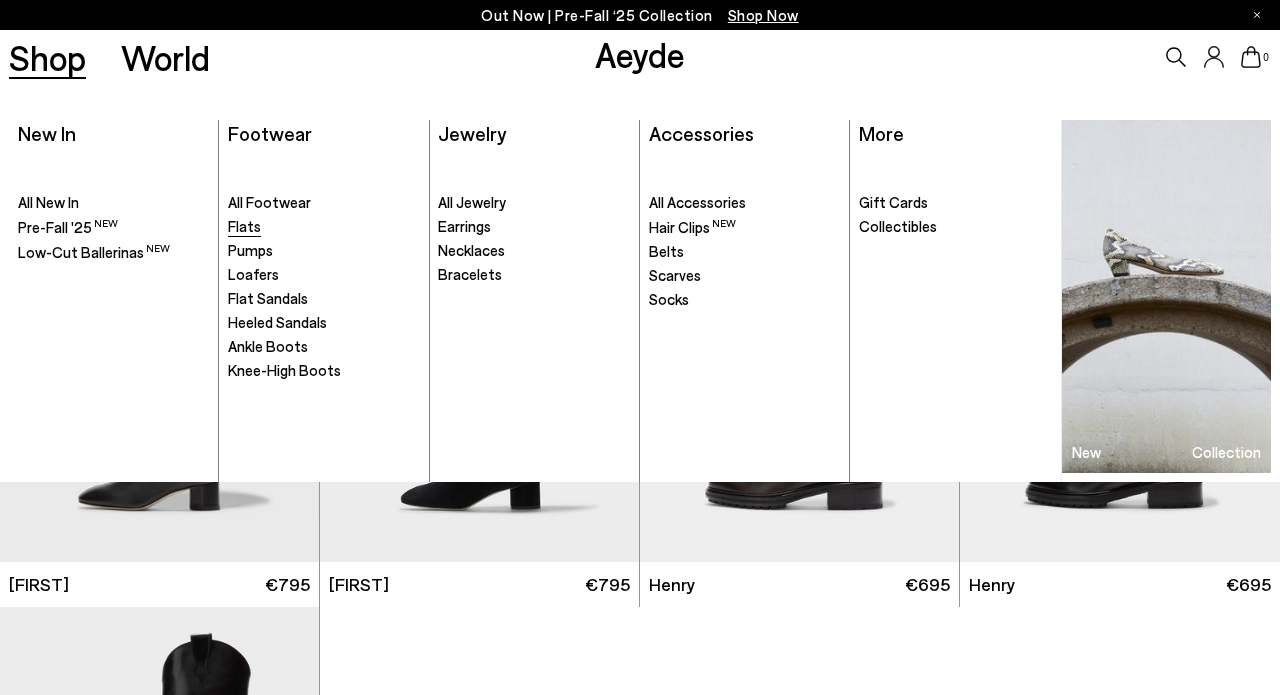 click on "Flats" at bounding box center (244, 226) 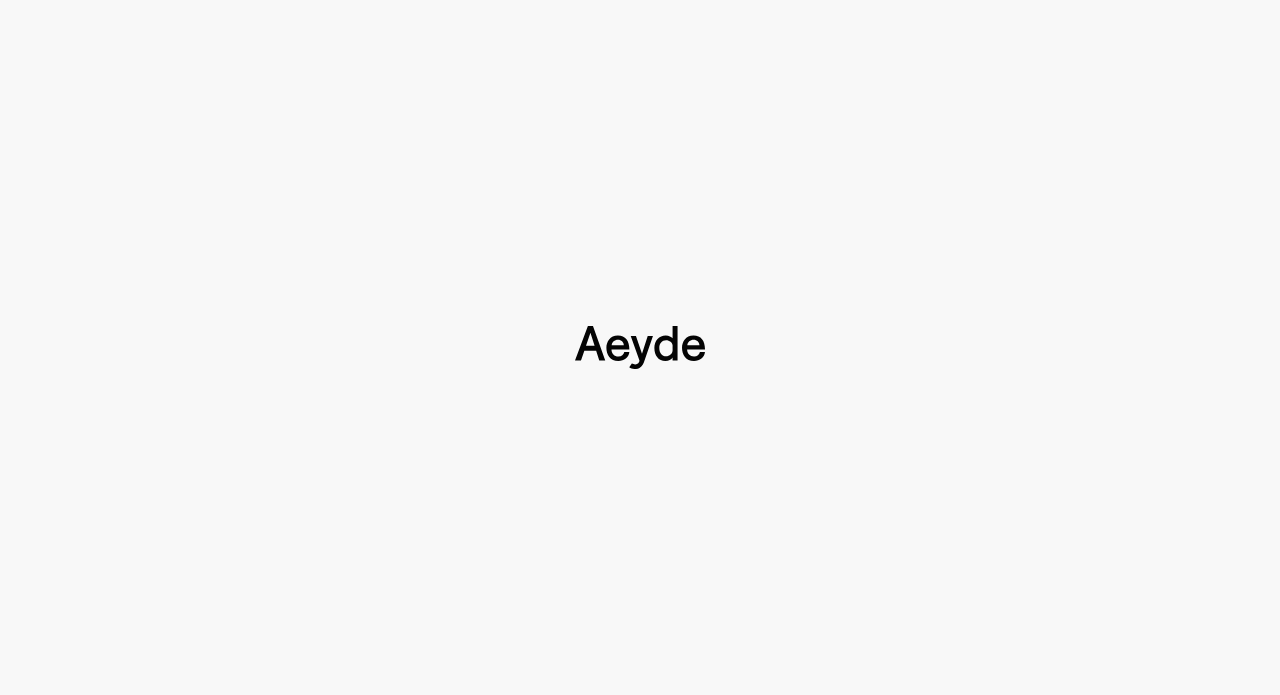 scroll, scrollTop: 0, scrollLeft: 0, axis: both 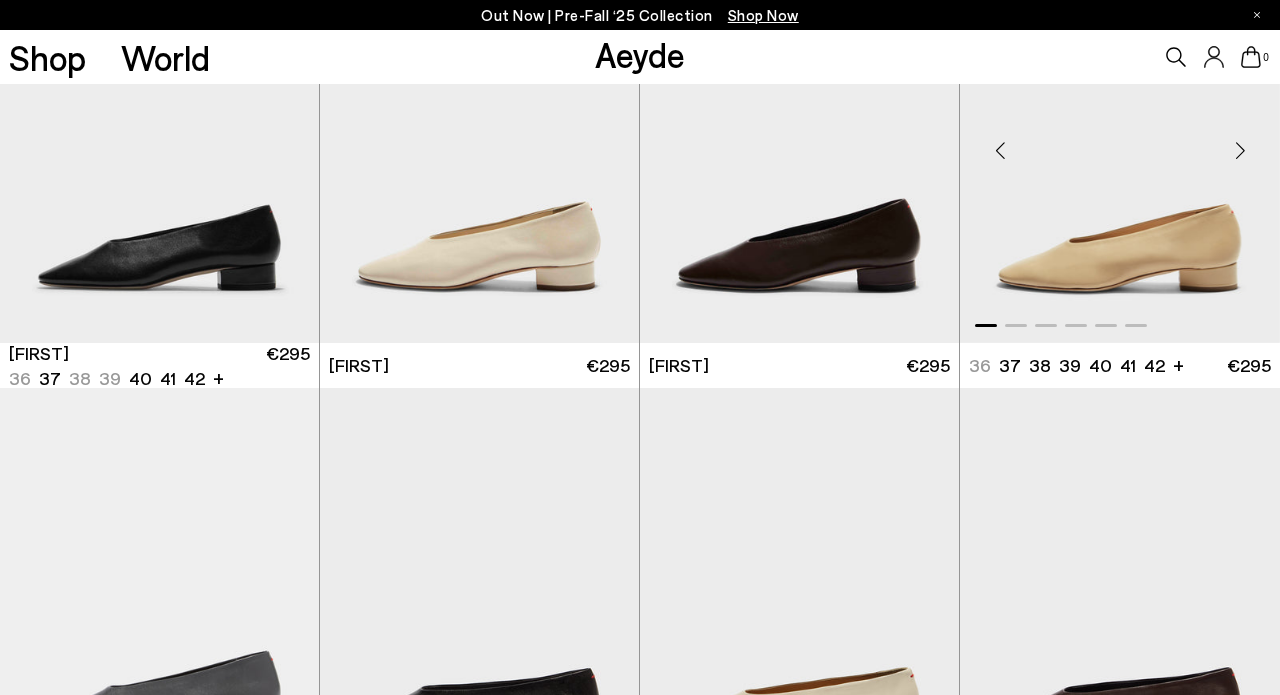 click at bounding box center (1240, 151) 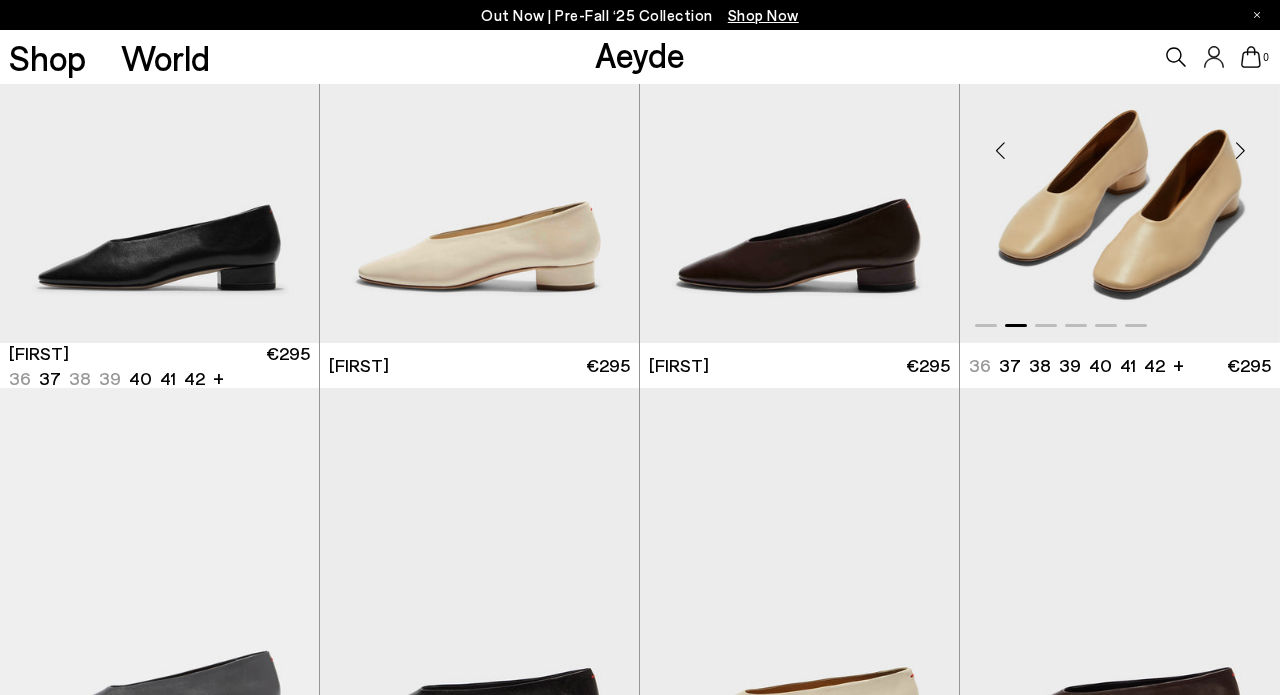 click at bounding box center (1240, 151) 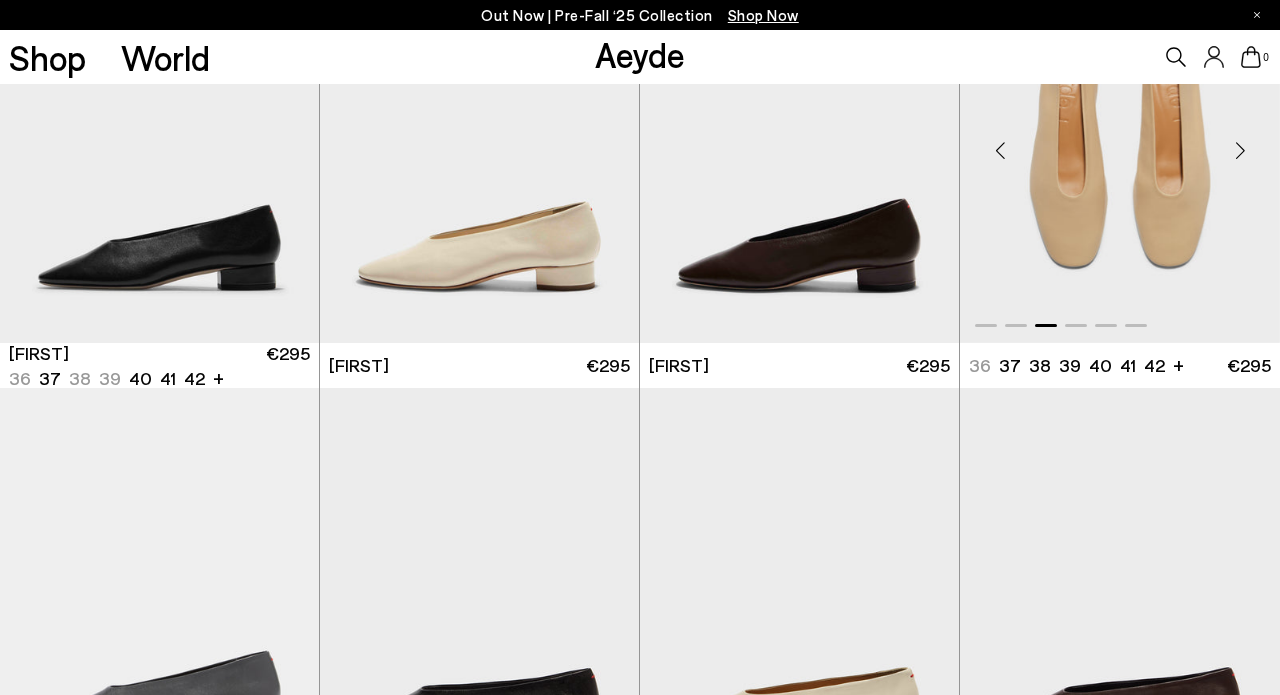 click at bounding box center (1240, 151) 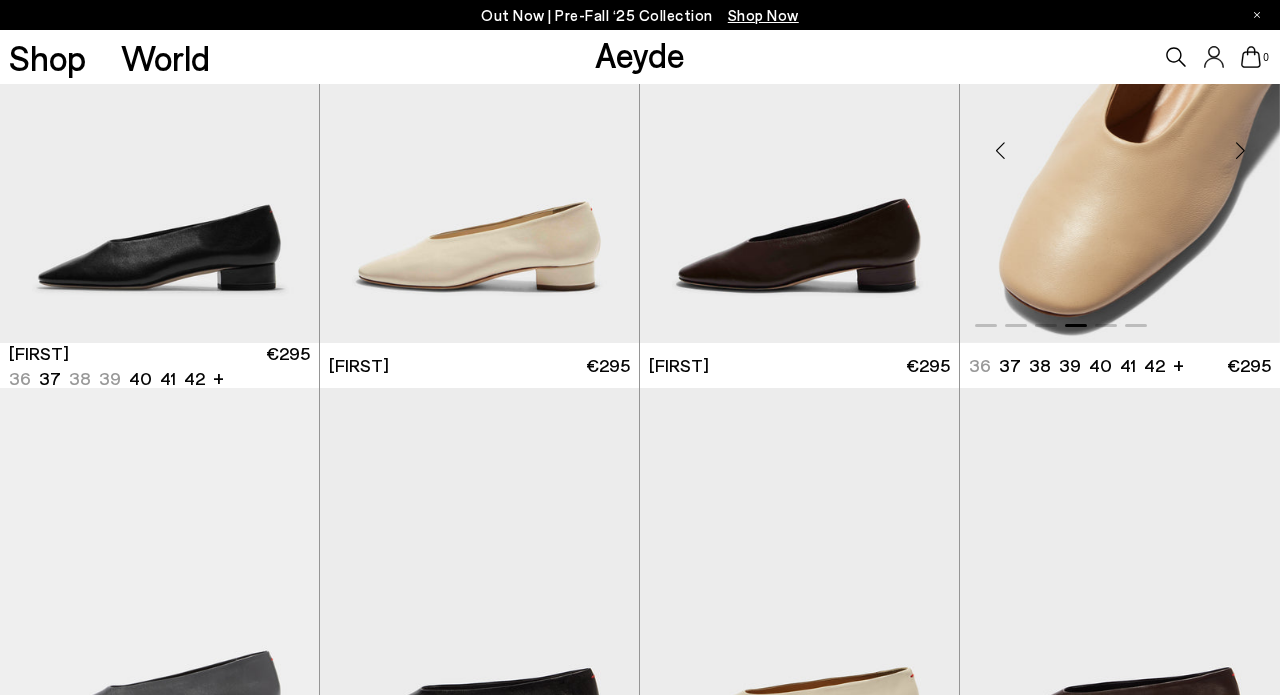 click at bounding box center (1240, 151) 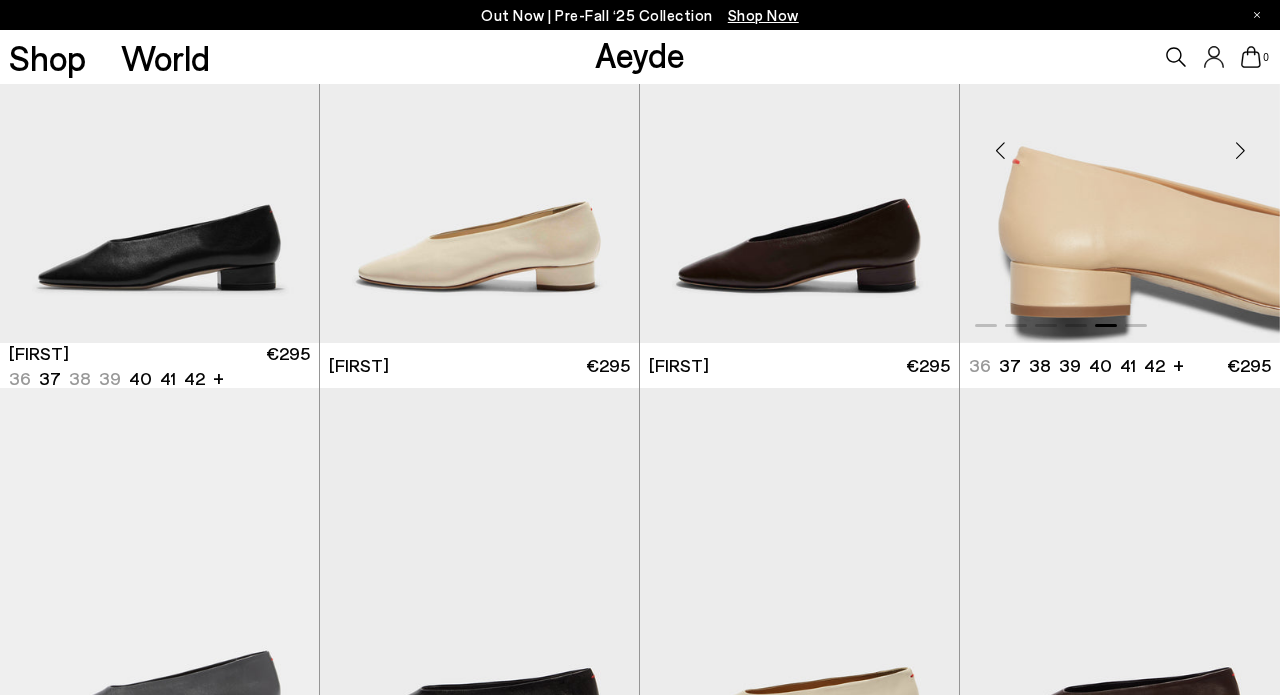 click at bounding box center (1240, 151) 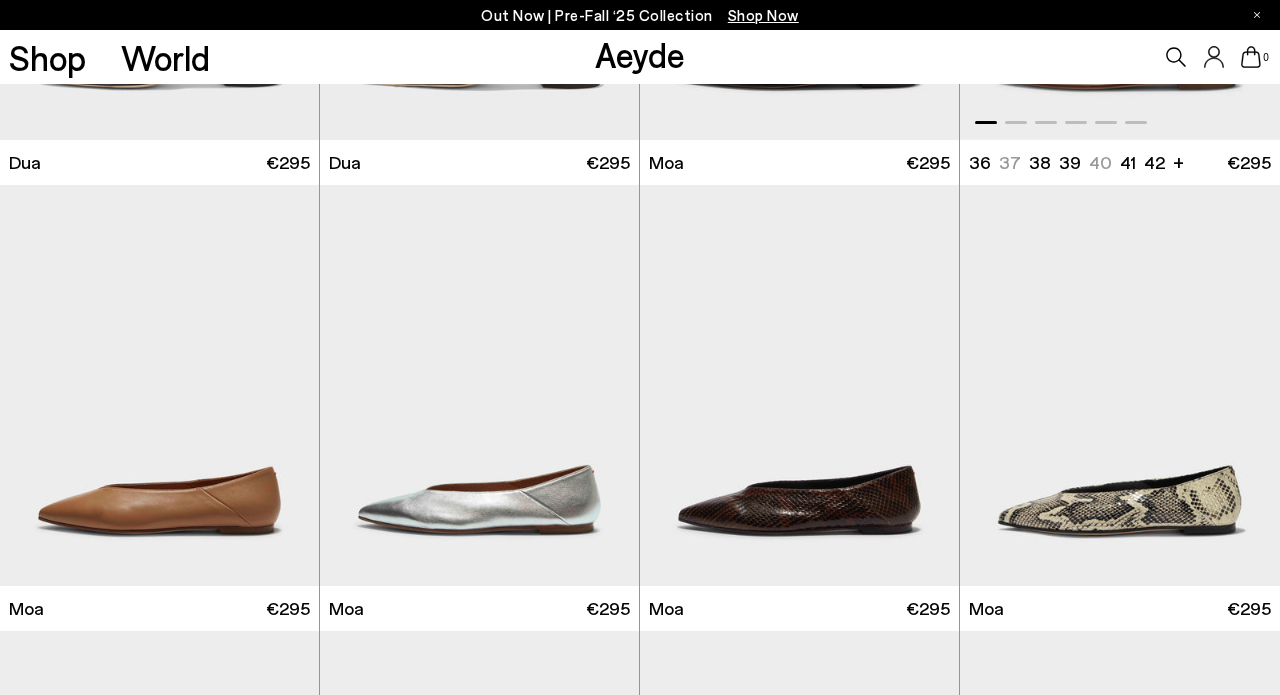 scroll, scrollTop: 5439, scrollLeft: 0, axis: vertical 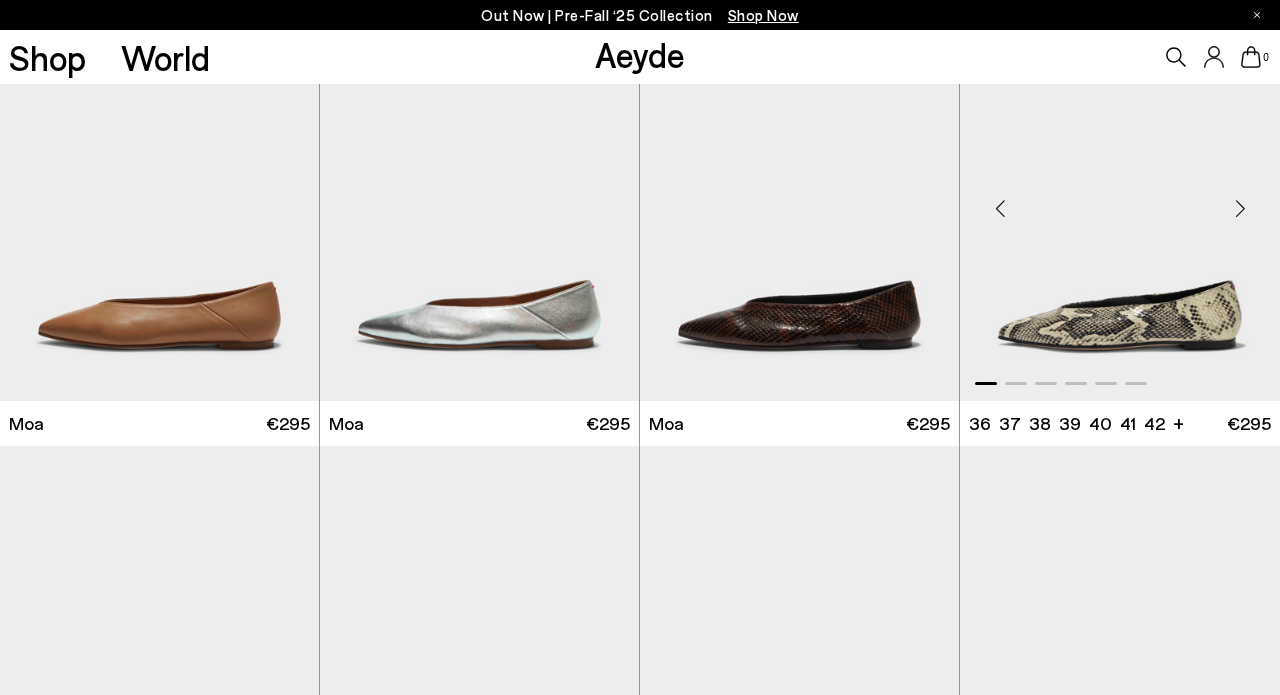 click at bounding box center (1240, 209) 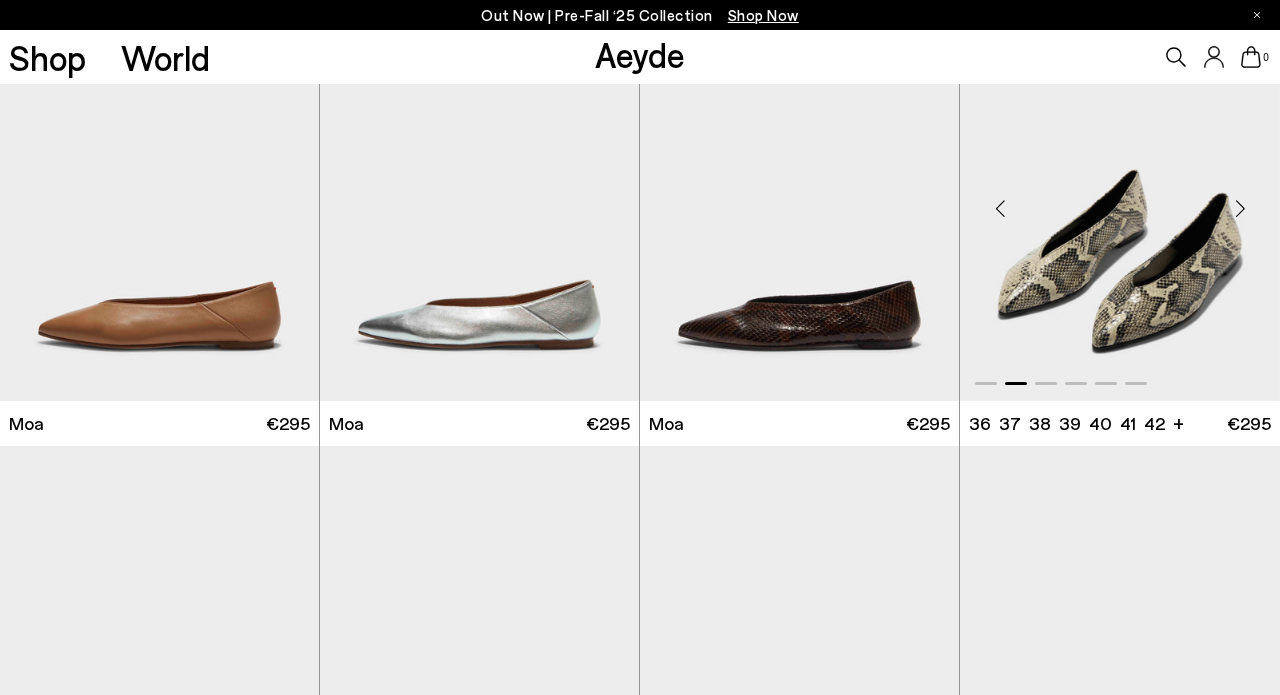 click at bounding box center (1240, 209) 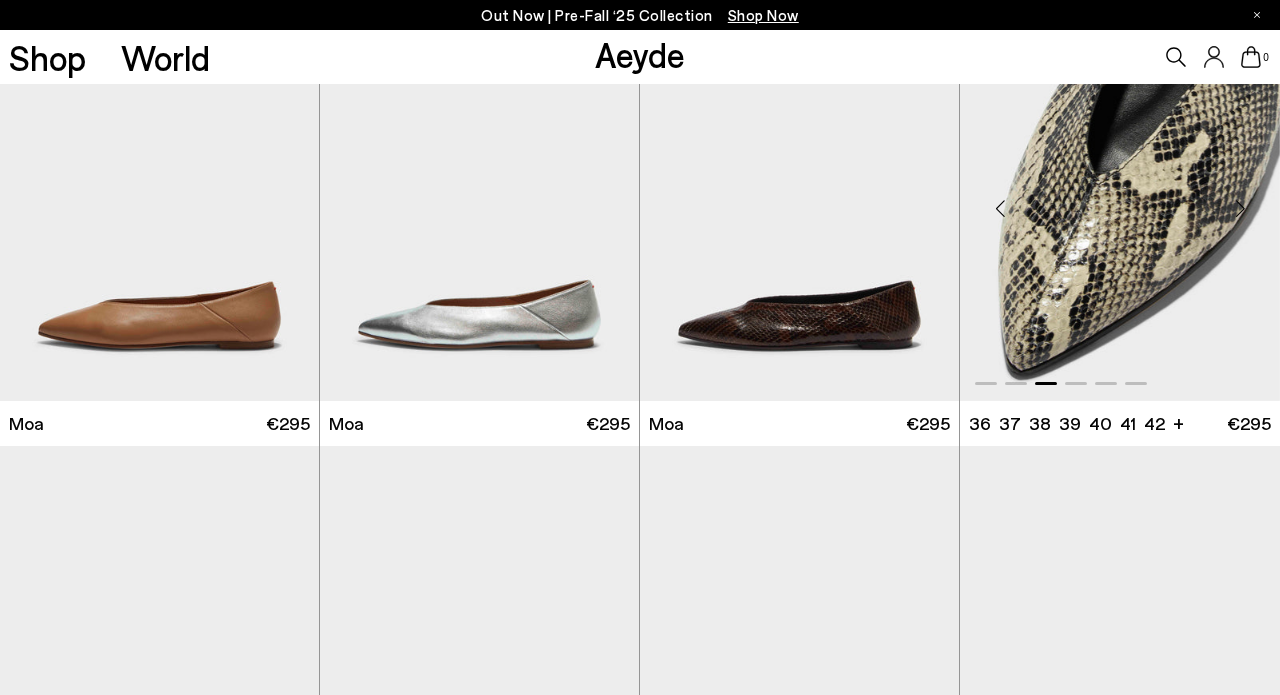 click at bounding box center (1240, 209) 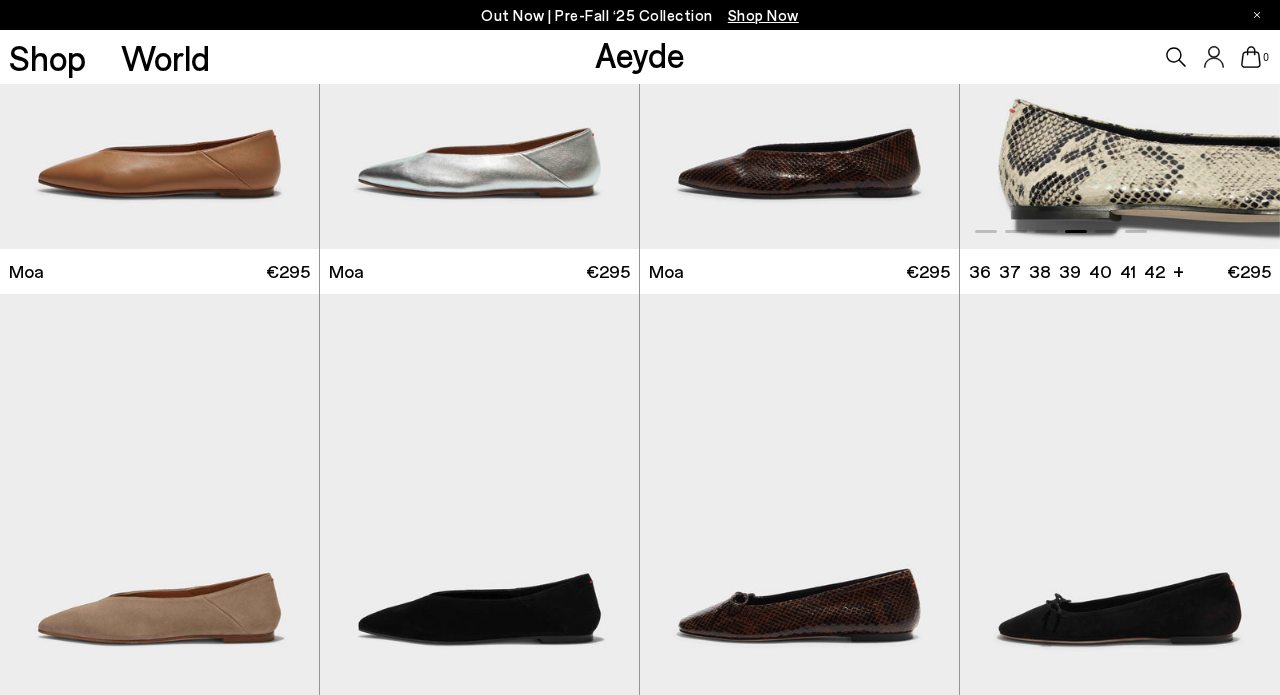 scroll, scrollTop: 5928, scrollLeft: 0, axis: vertical 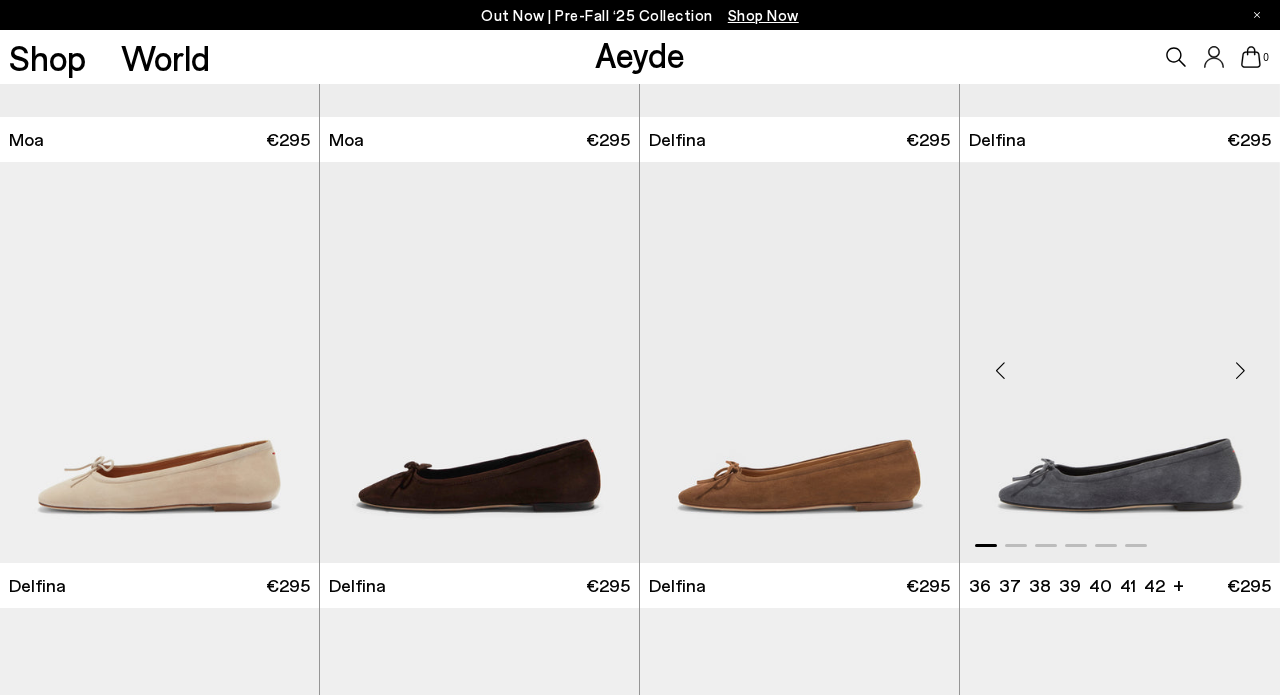 click at bounding box center (1240, 370) 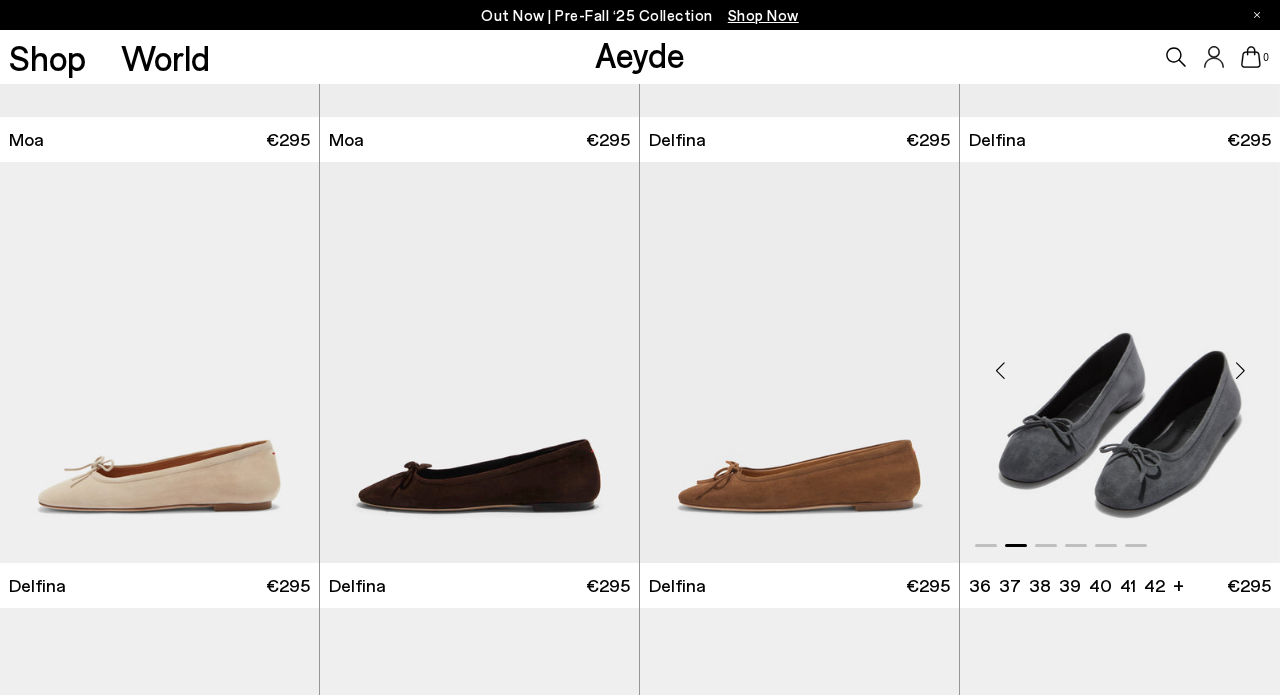 click at bounding box center (1240, 370) 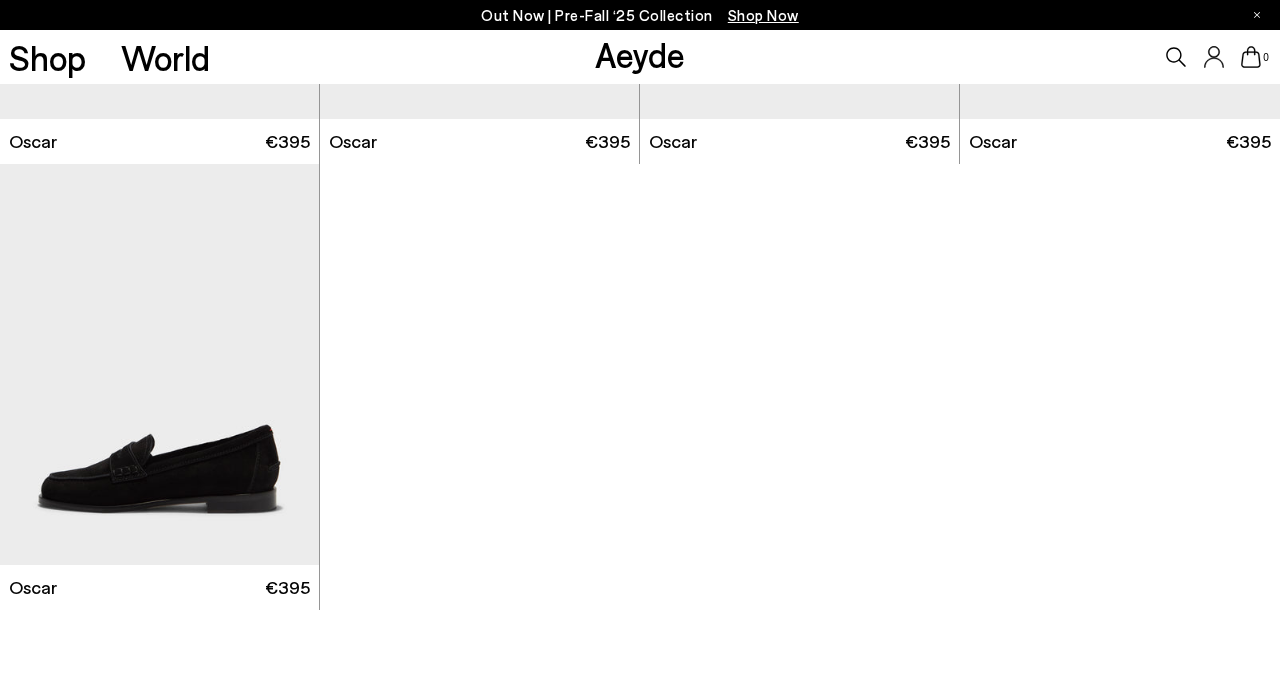scroll, scrollTop: 9295, scrollLeft: 0, axis: vertical 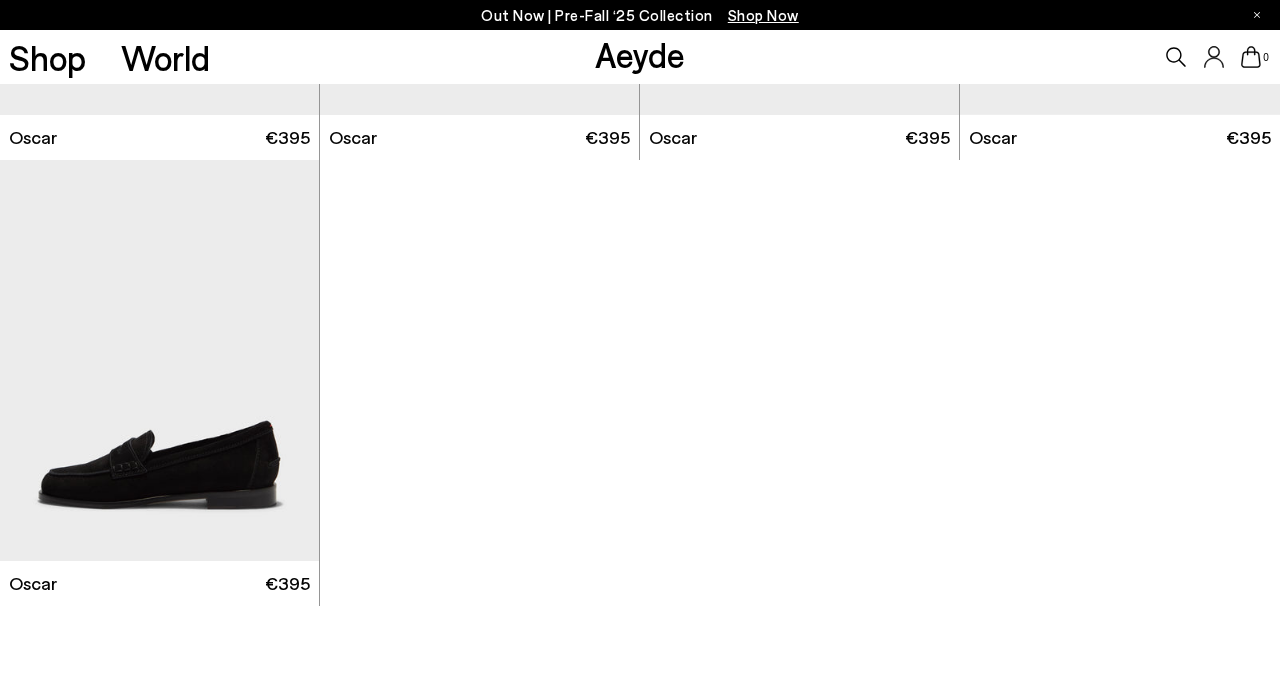 click 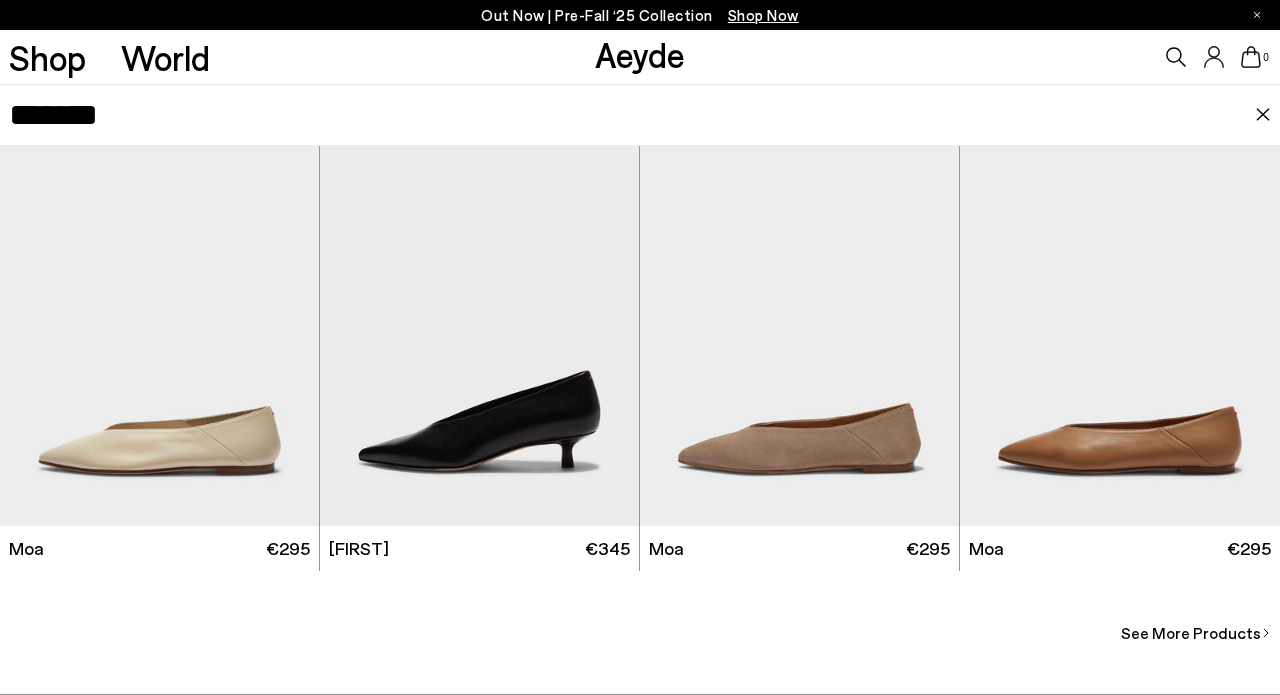scroll, scrollTop: 536, scrollLeft: 0, axis: vertical 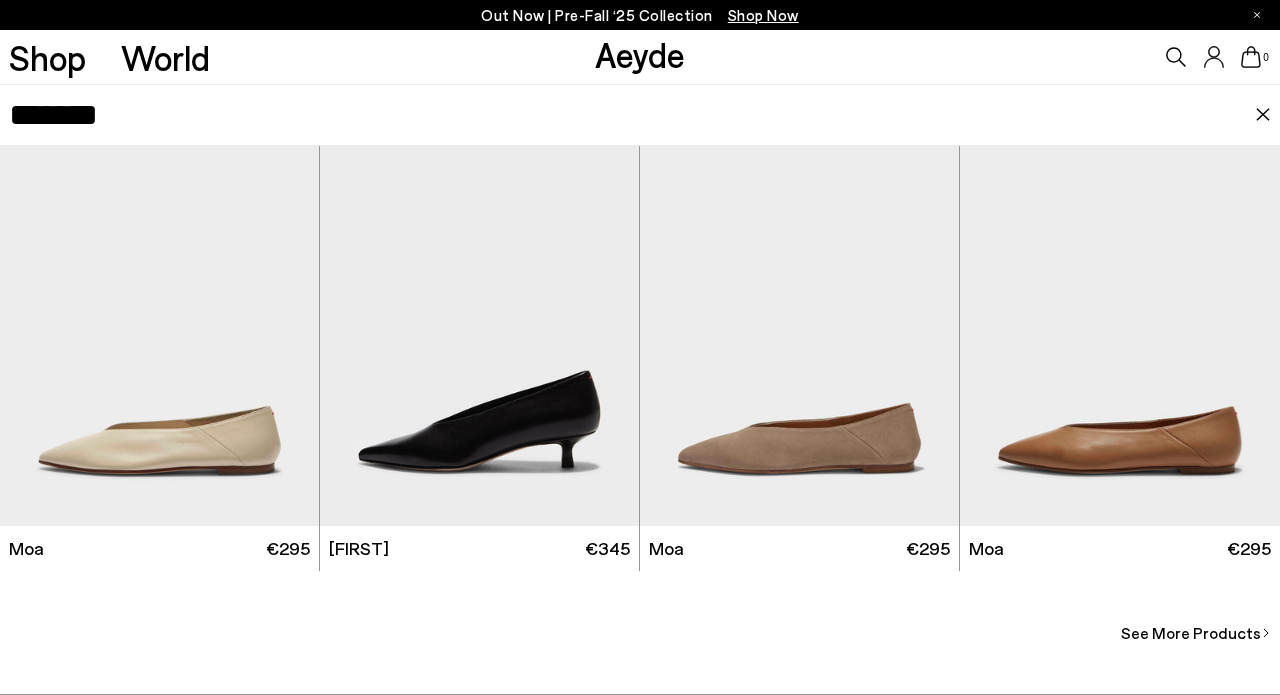 type on "*******" 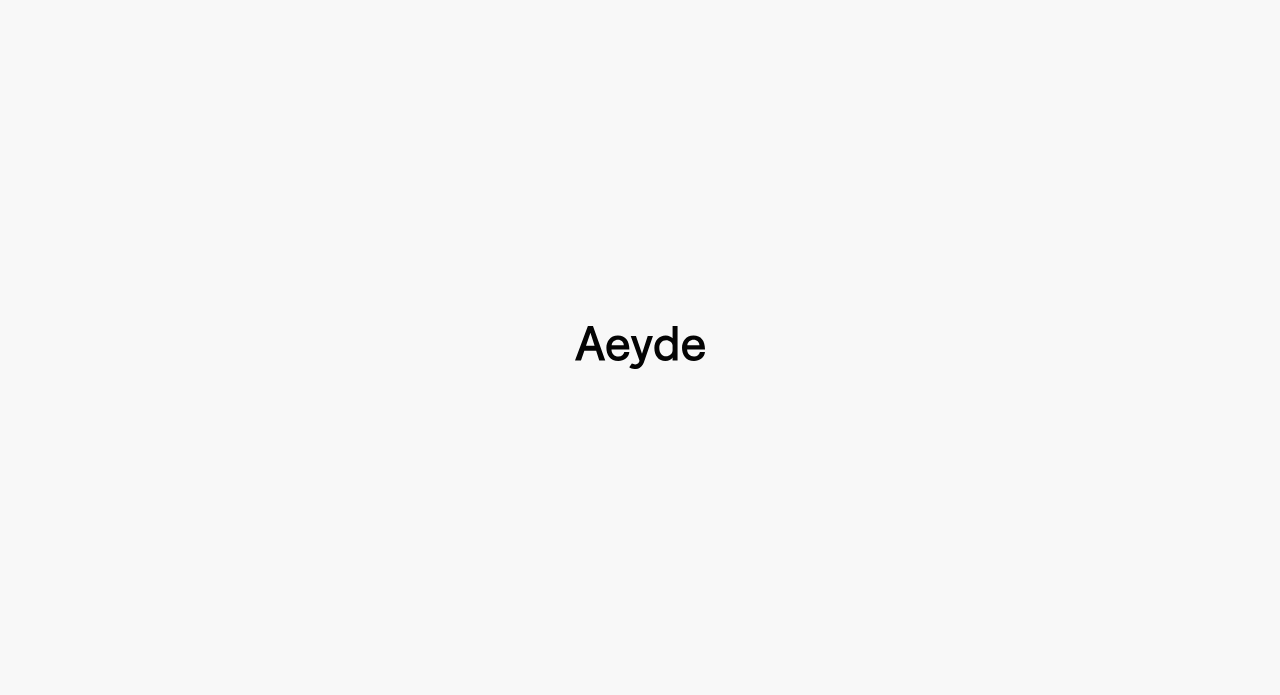 scroll, scrollTop: 0, scrollLeft: 0, axis: both 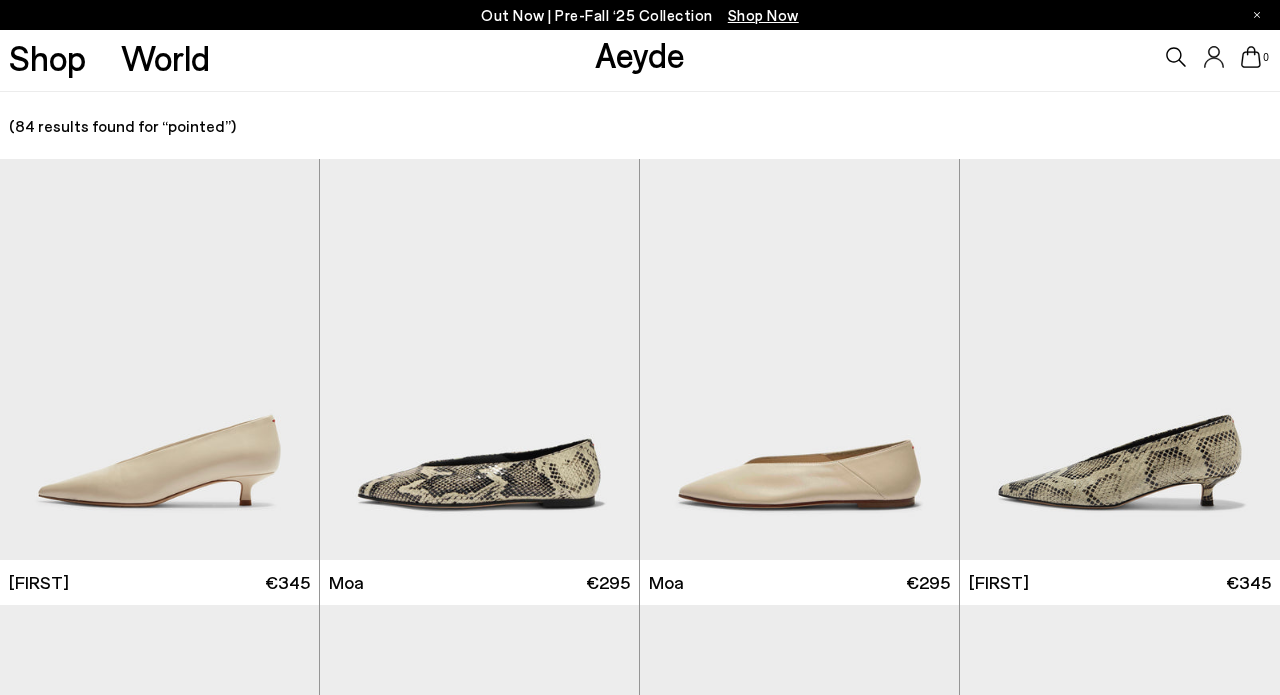 type on "*******" 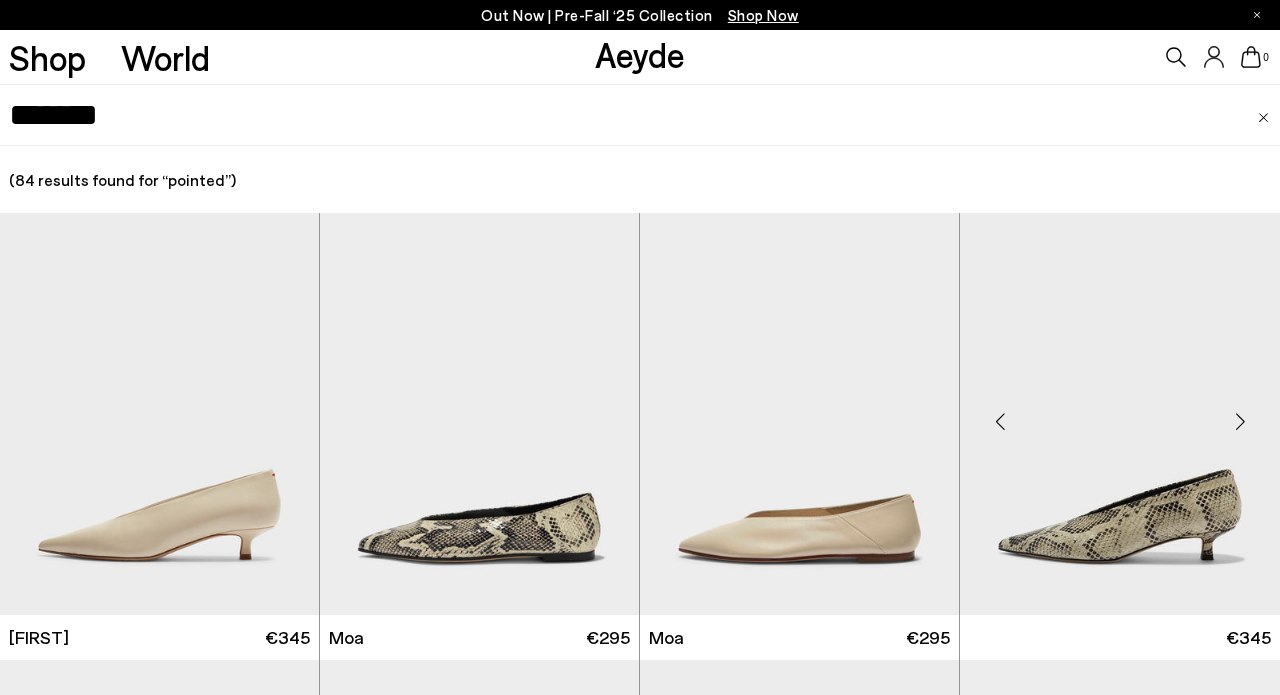 scroll, scrollTop: 64, scrollLeft: 0, axis: vertical 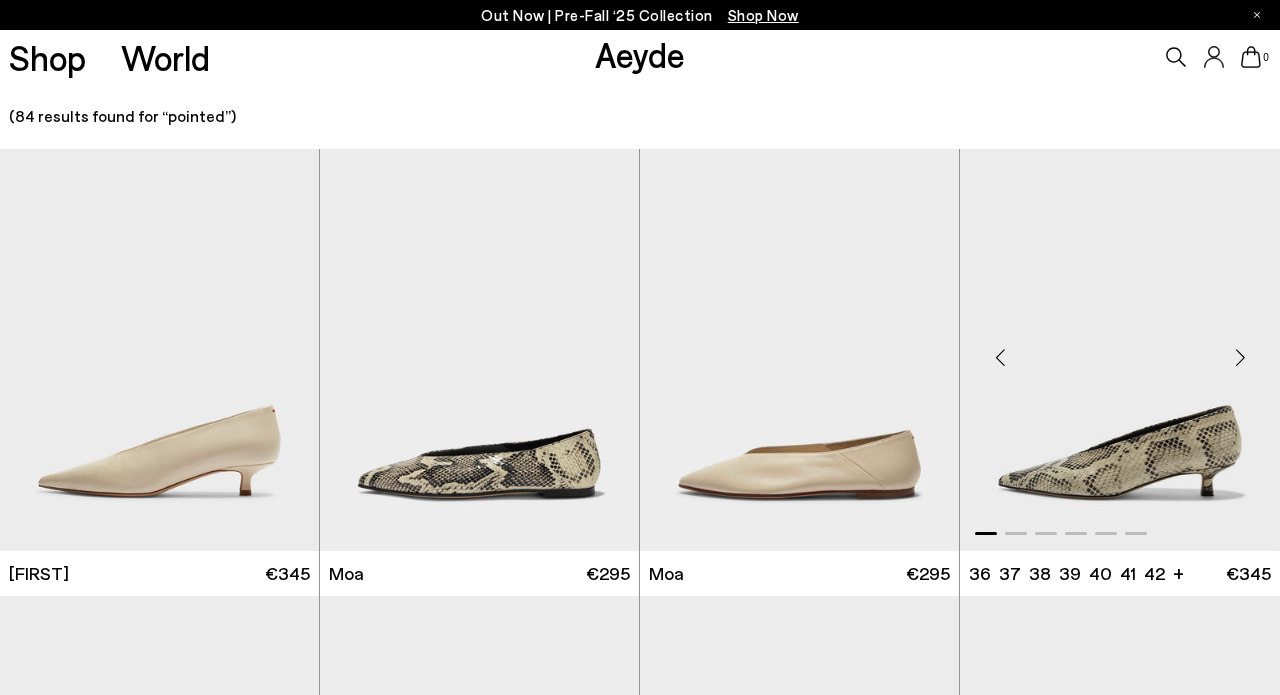 click at bounding box center [1240, 358] 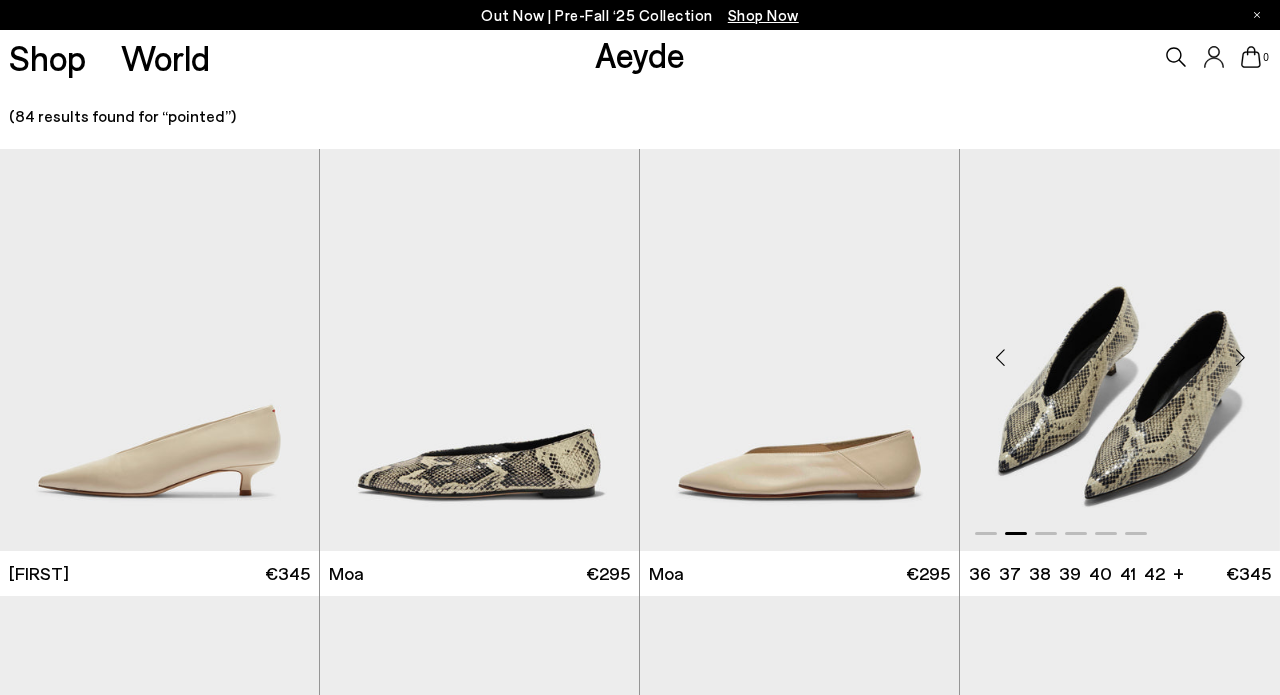 click at bounding box center (1240, 358) 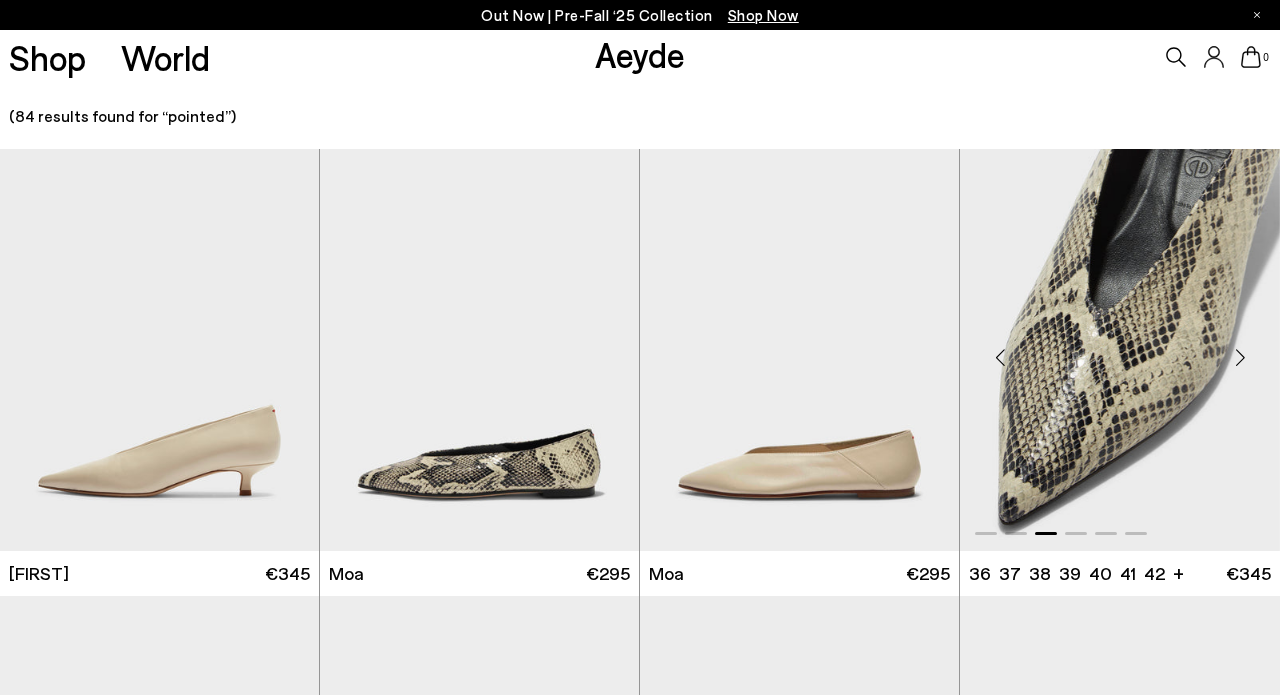 click at bounding box center [1240, 358] 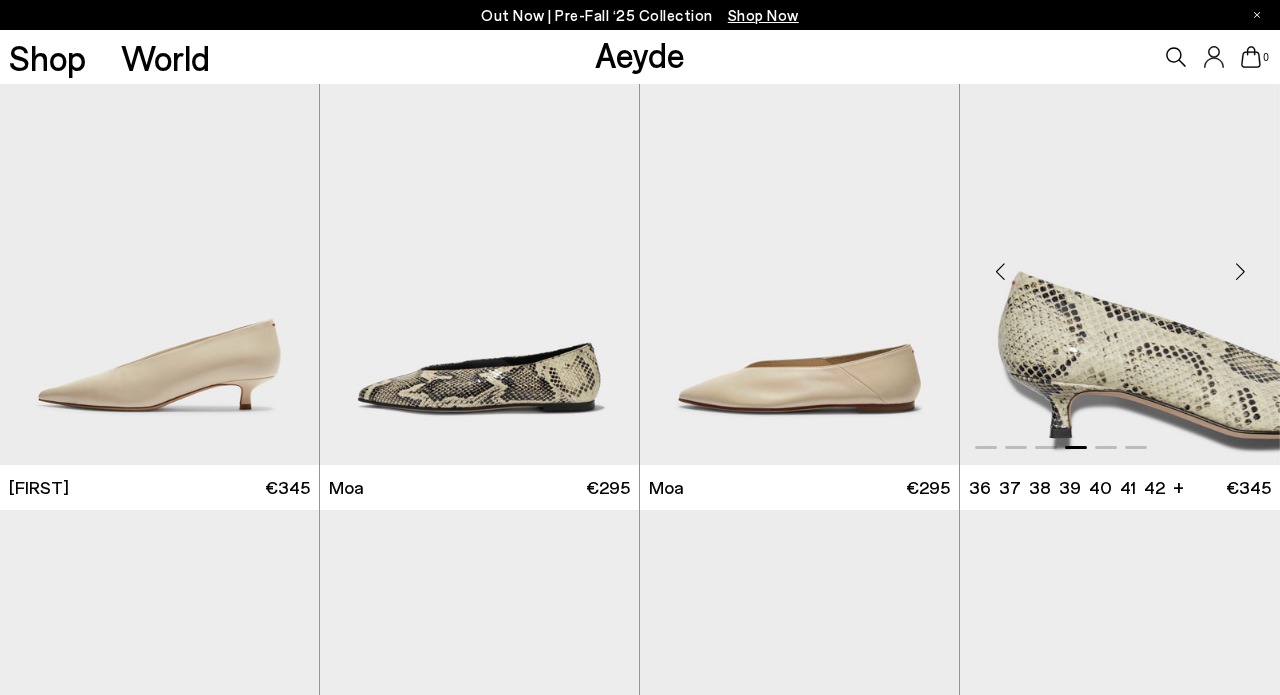 scroll, scrollTop: 153, scrollLeft: 0, axis: vertical 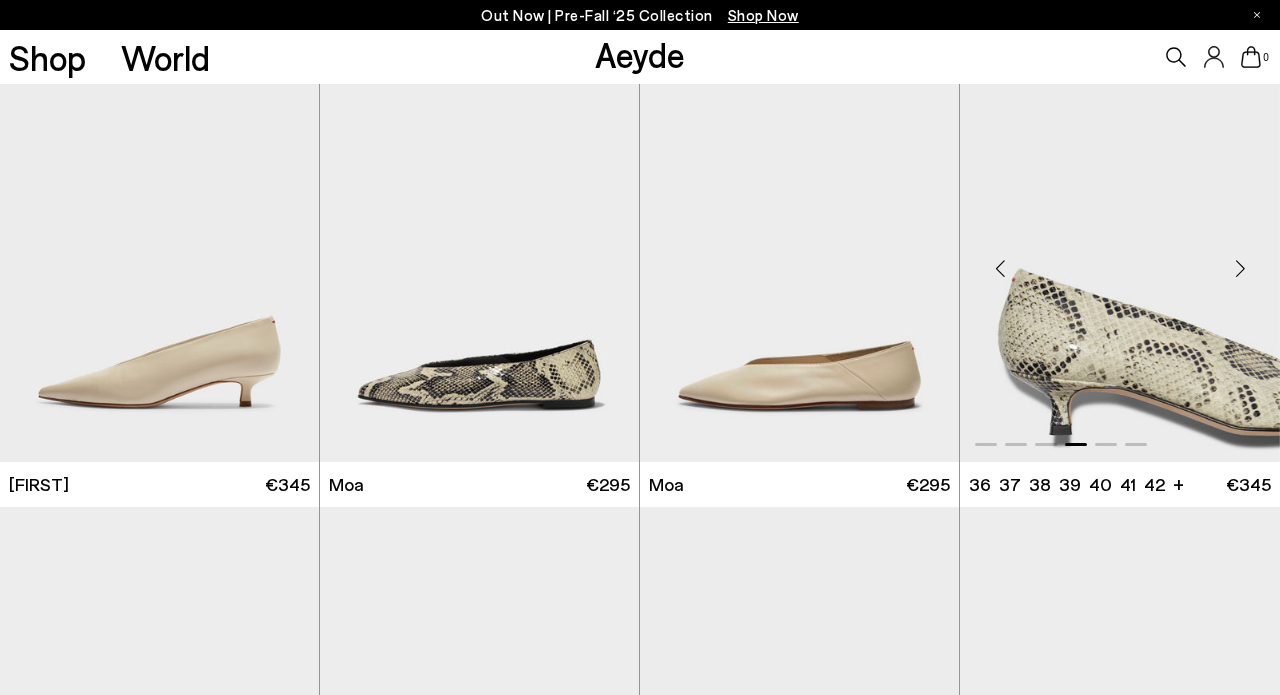 click at bounding box center (1240, 269) 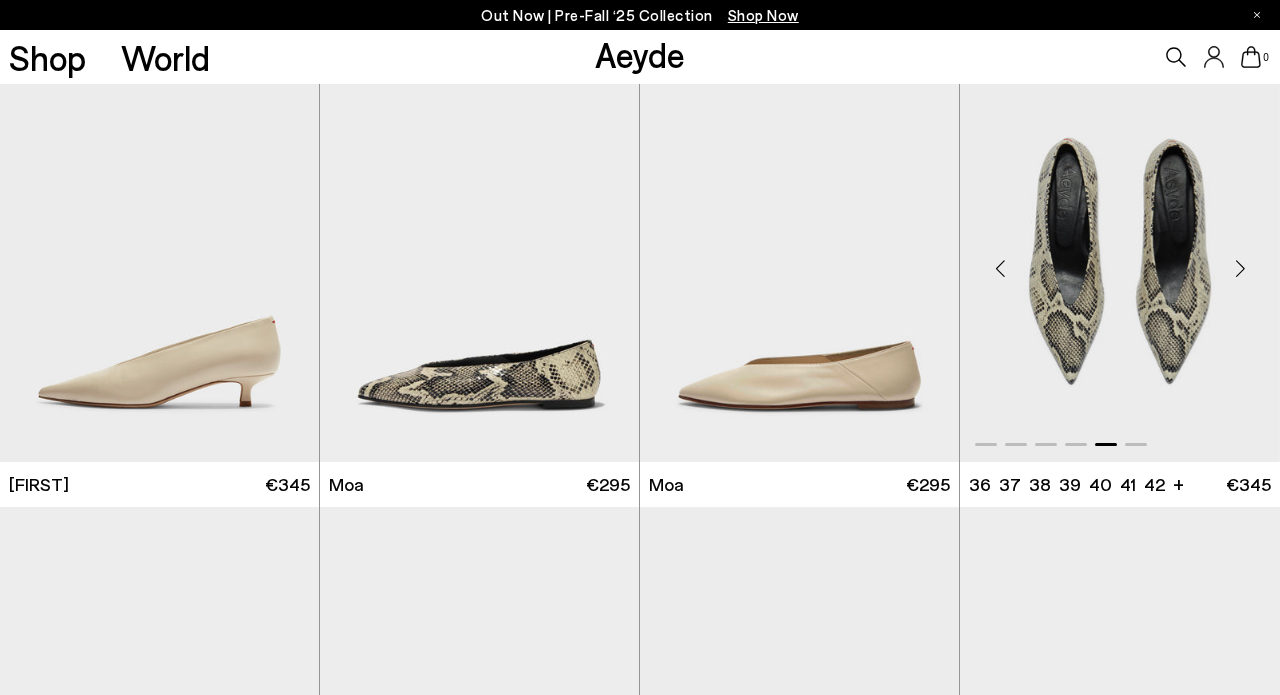 click at bounding box center [1240, 269] 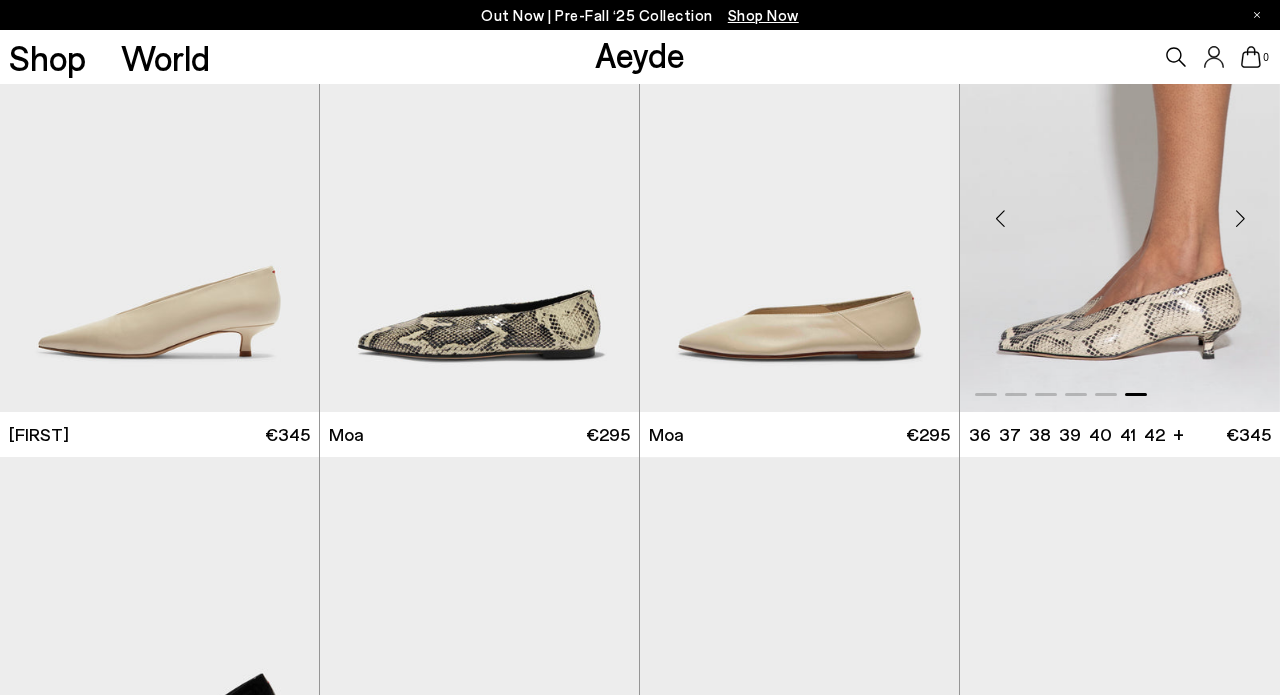 scroll, scrollTop: 205, scrollLeft: 0, axis: vertical 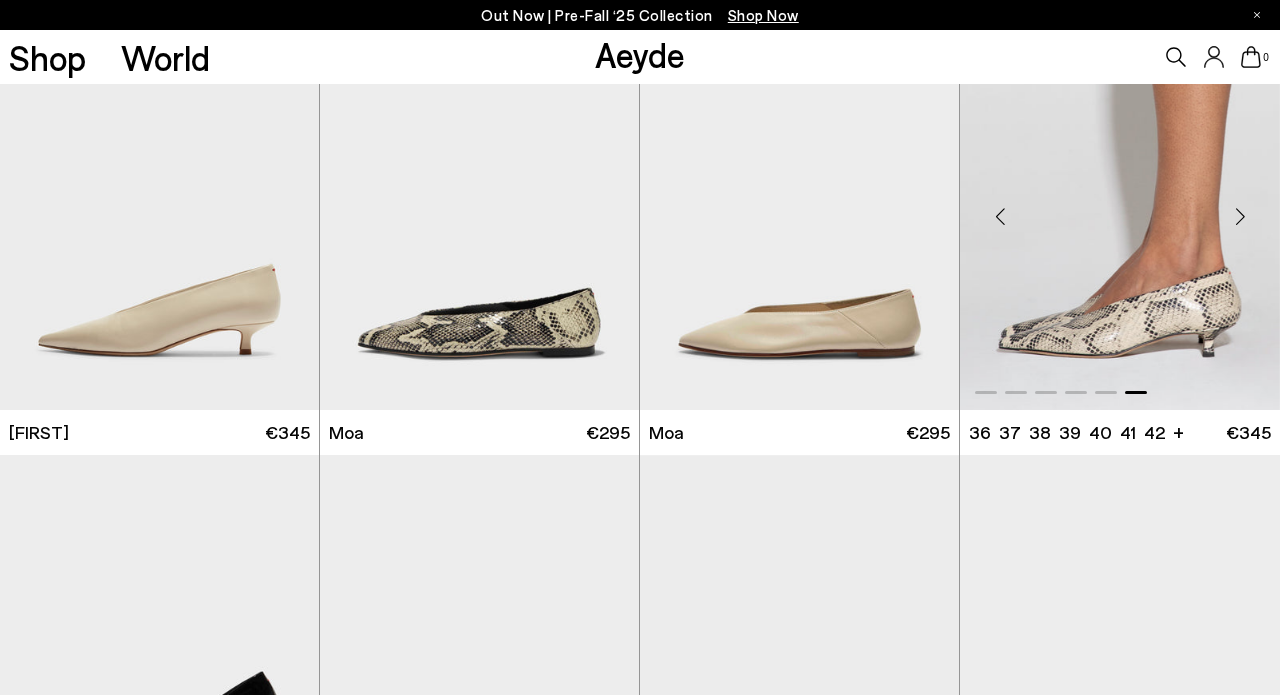 click at bounding box center (1120, 208) 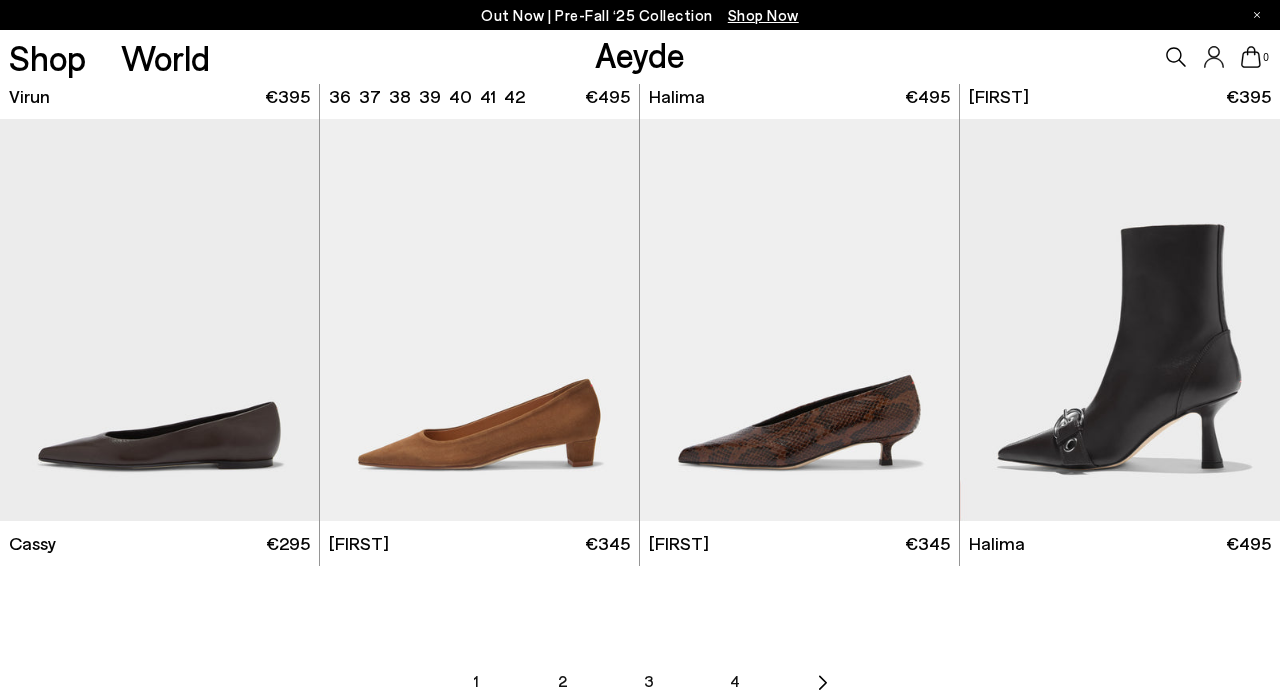 scroll, scrollTop: 2469, scrollLeft: 0, axis: vertical 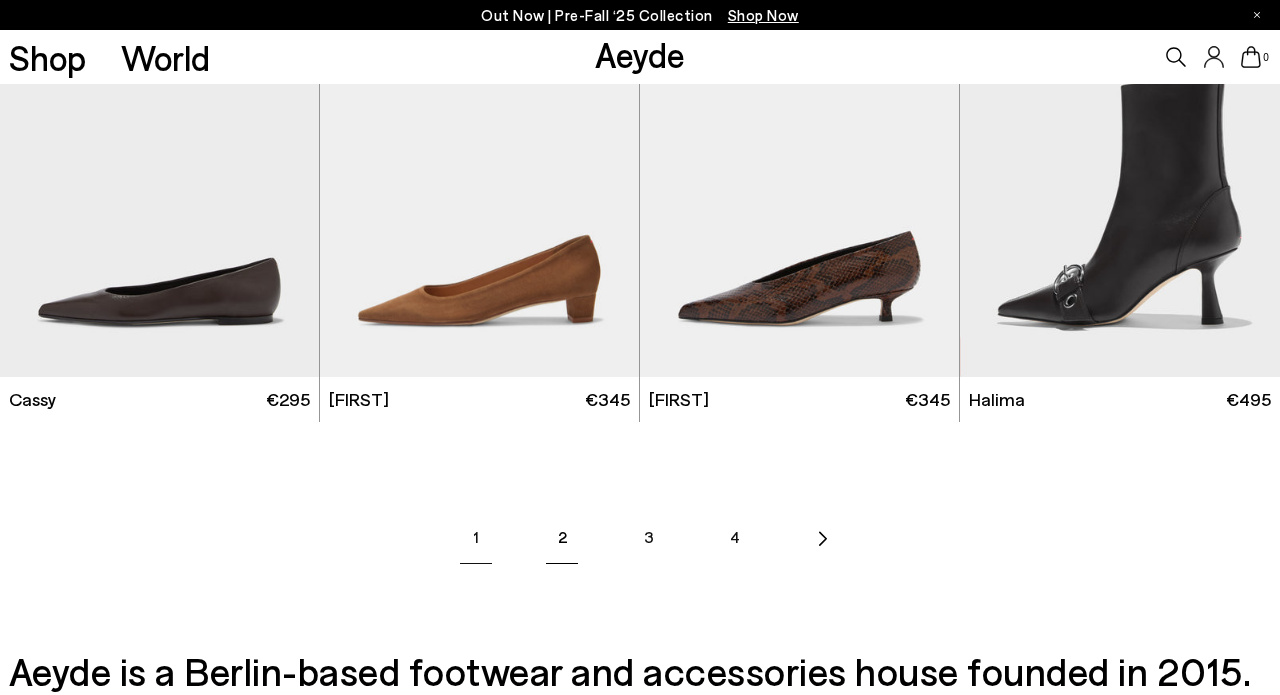 click on "2" at bounding box center (562, 537) 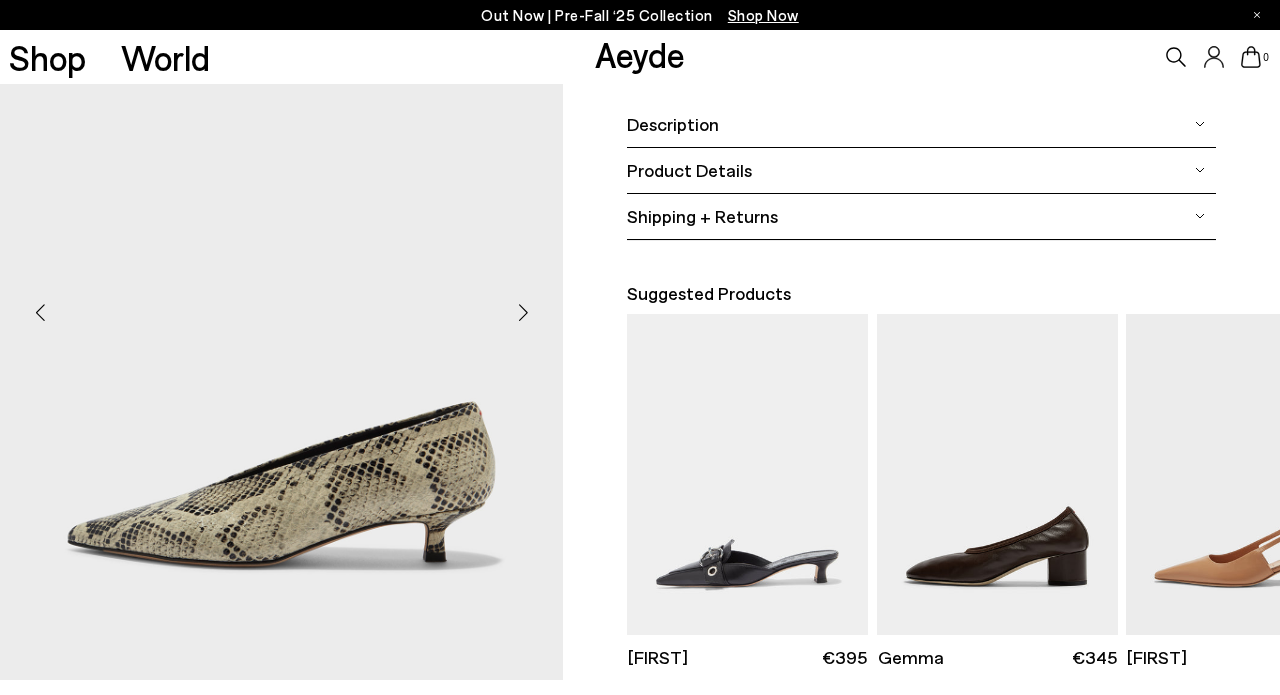 scroll, scrollTop: 368, scrollLeft: 0, axis: vertical 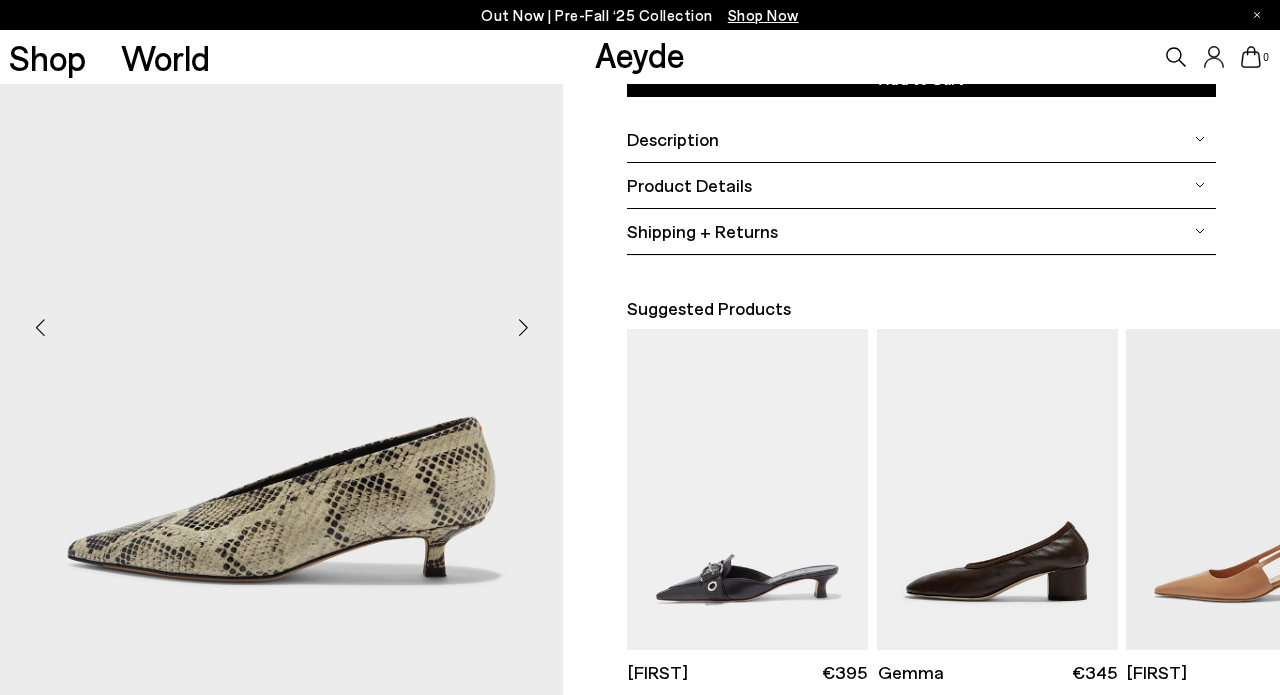 click at bounding box center [523, 328] 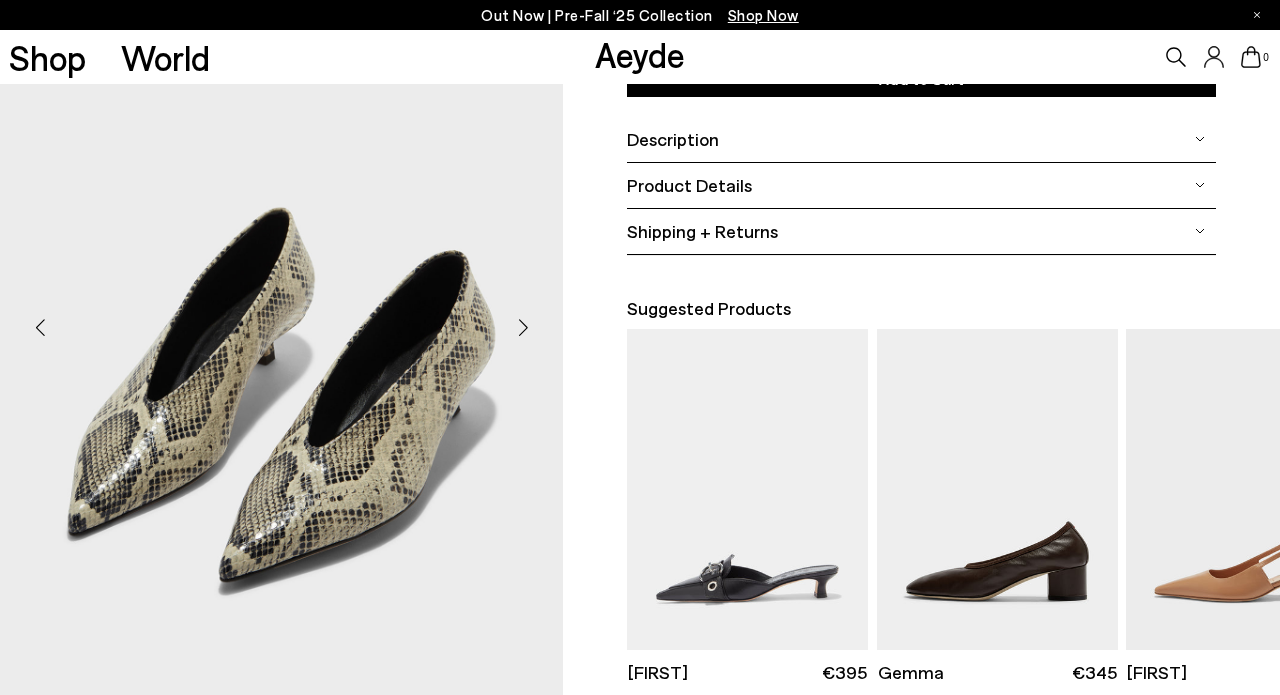 click at bounding box center (523, 328) 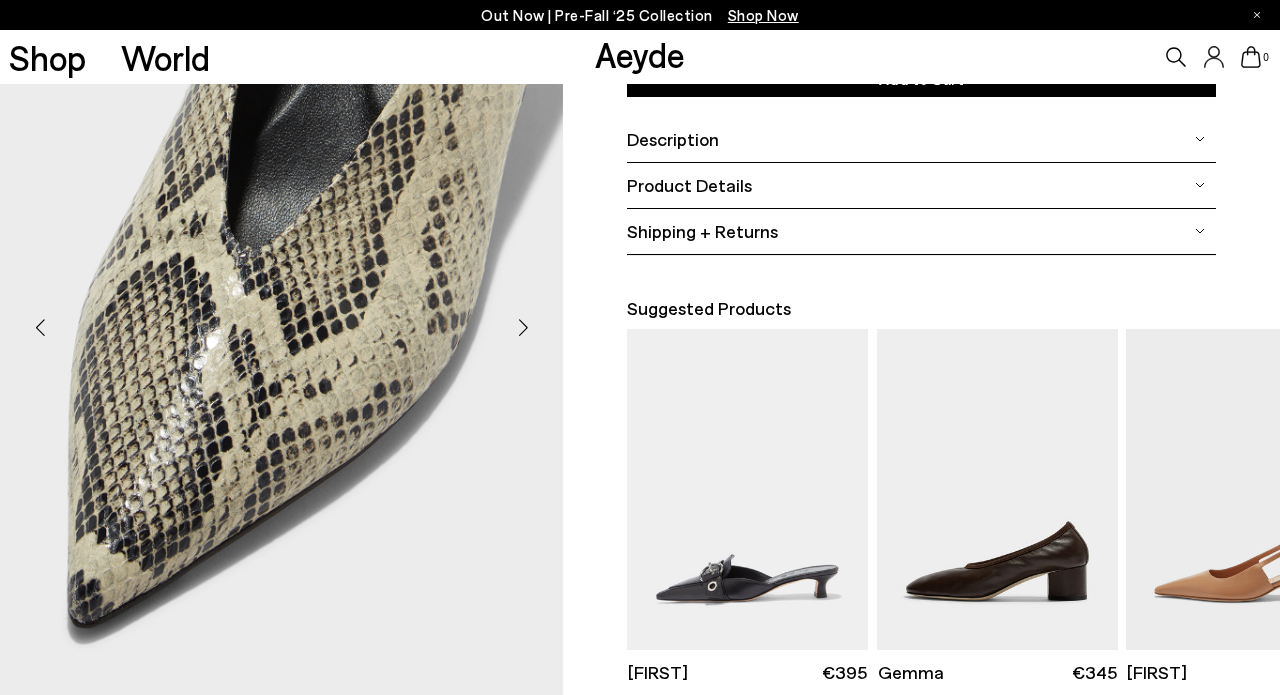 click at bounding box center (523, 328) 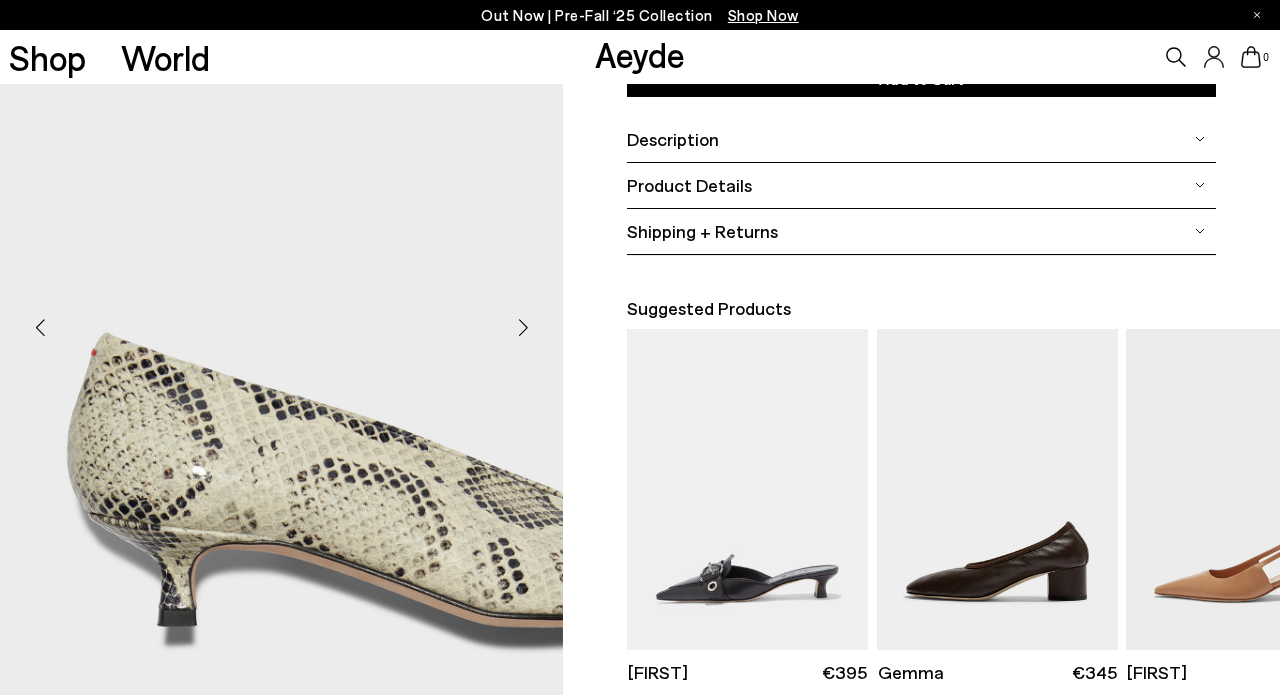 click at bounding box center (523, 328) 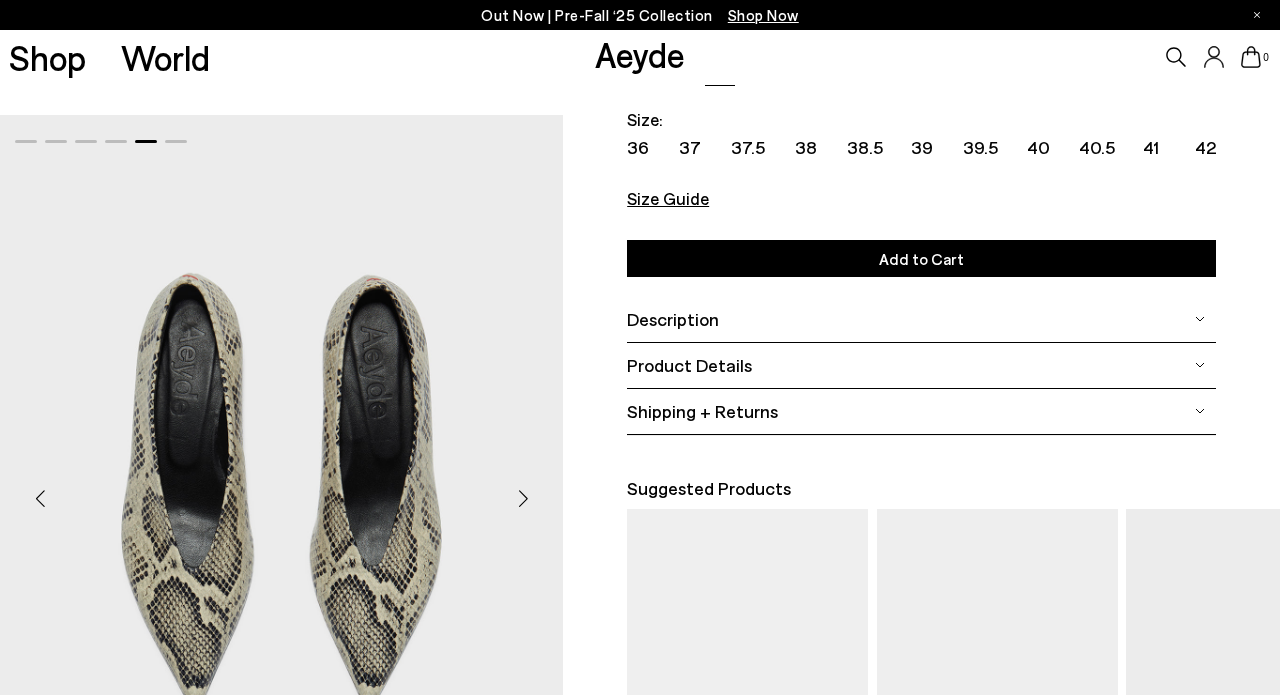 scroll, scrollTop: 191, scrollLeft: 0, axis: vertical 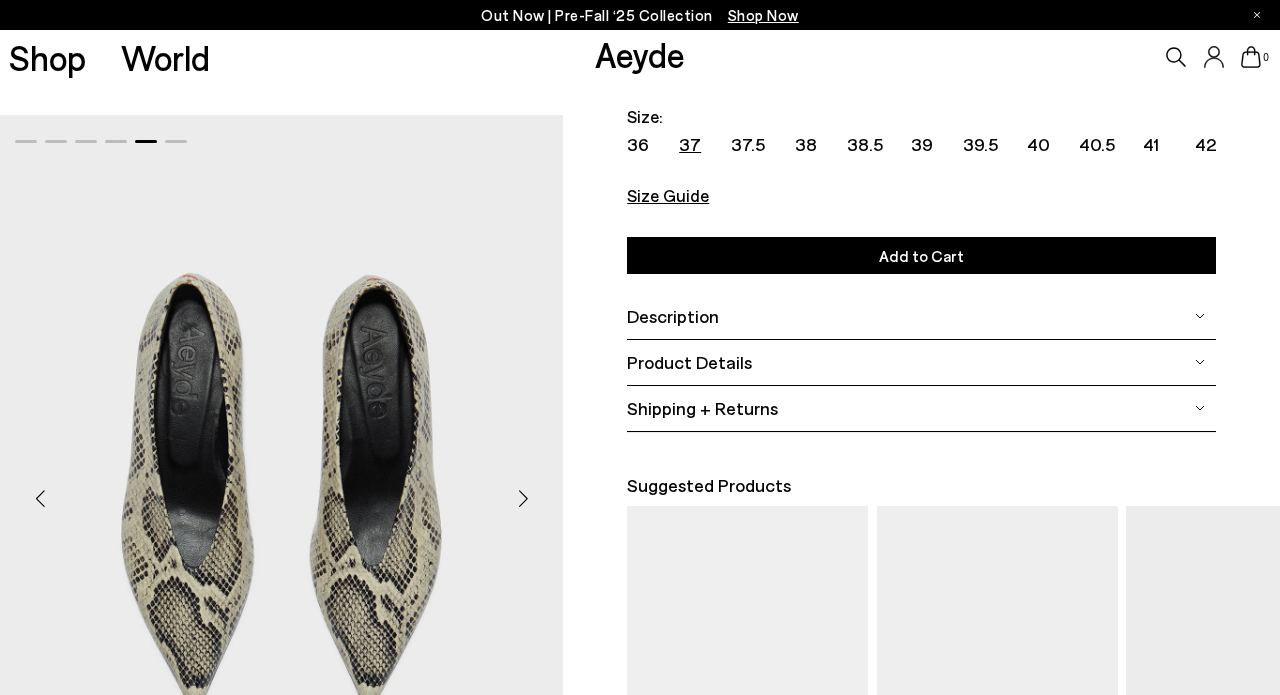 click on "37" at bounding box center (690, 144) 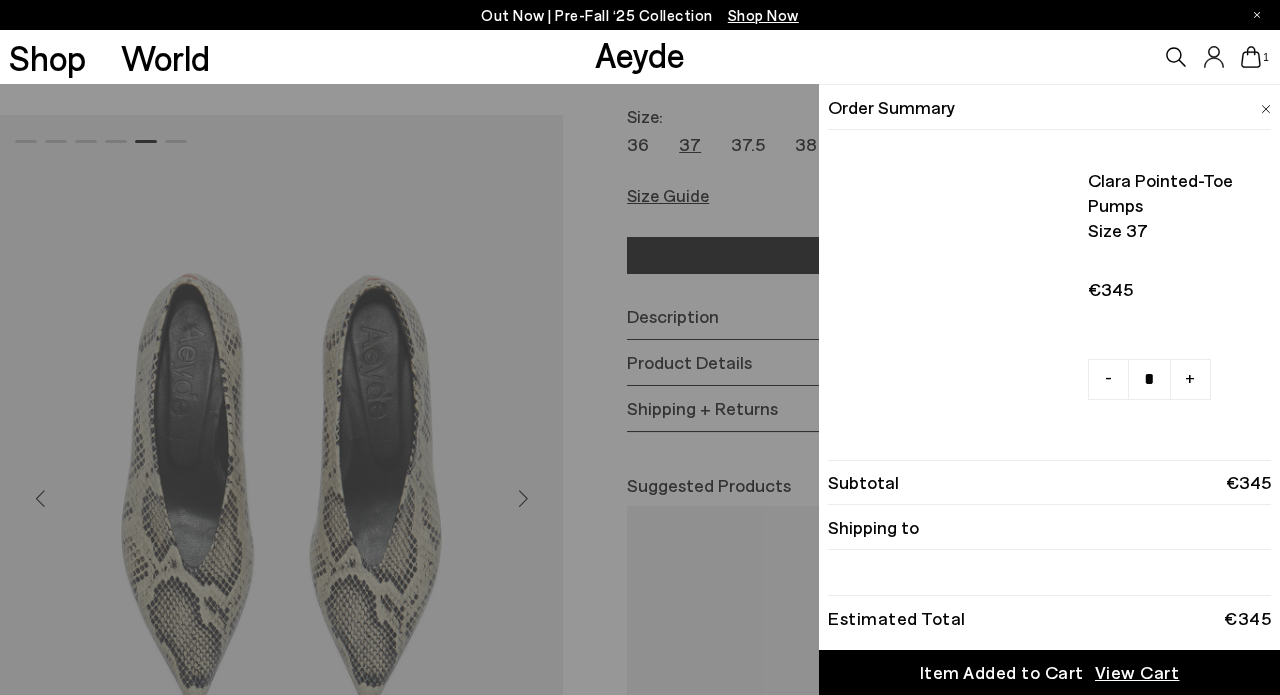 scroll, scrollTop: 594, scrollLeft: 0, axis: vertical 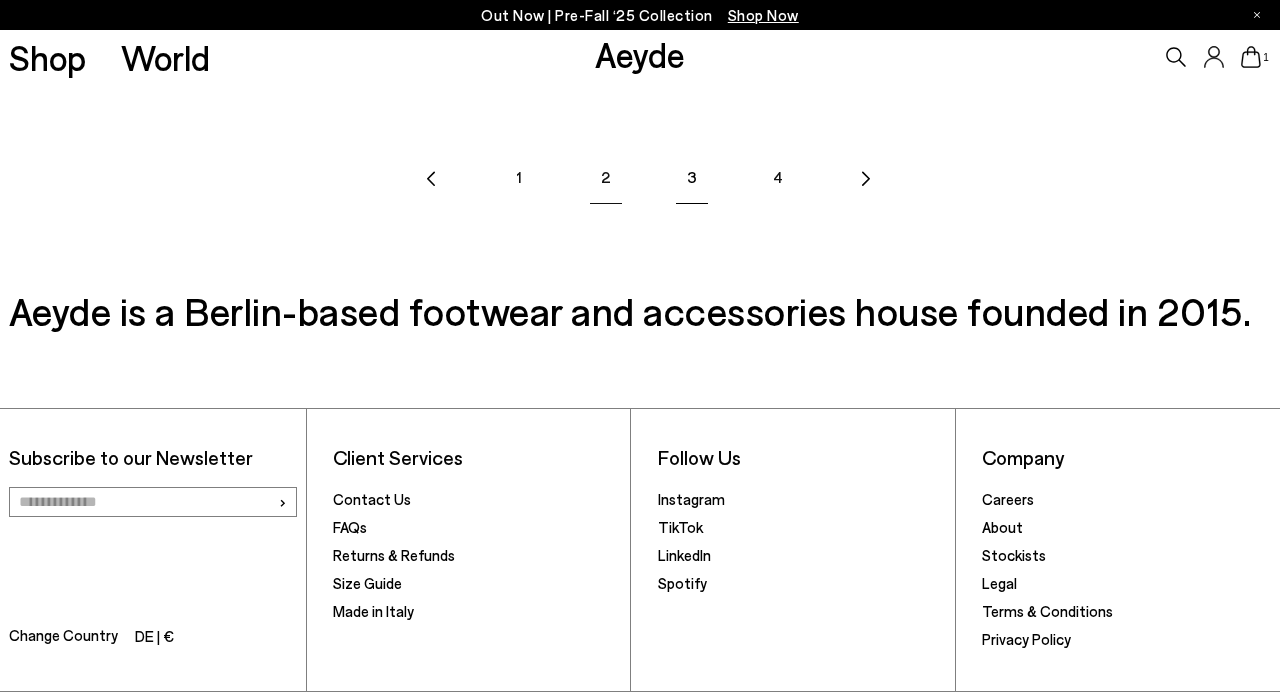 click on "3" at bounding box center (692, 177) 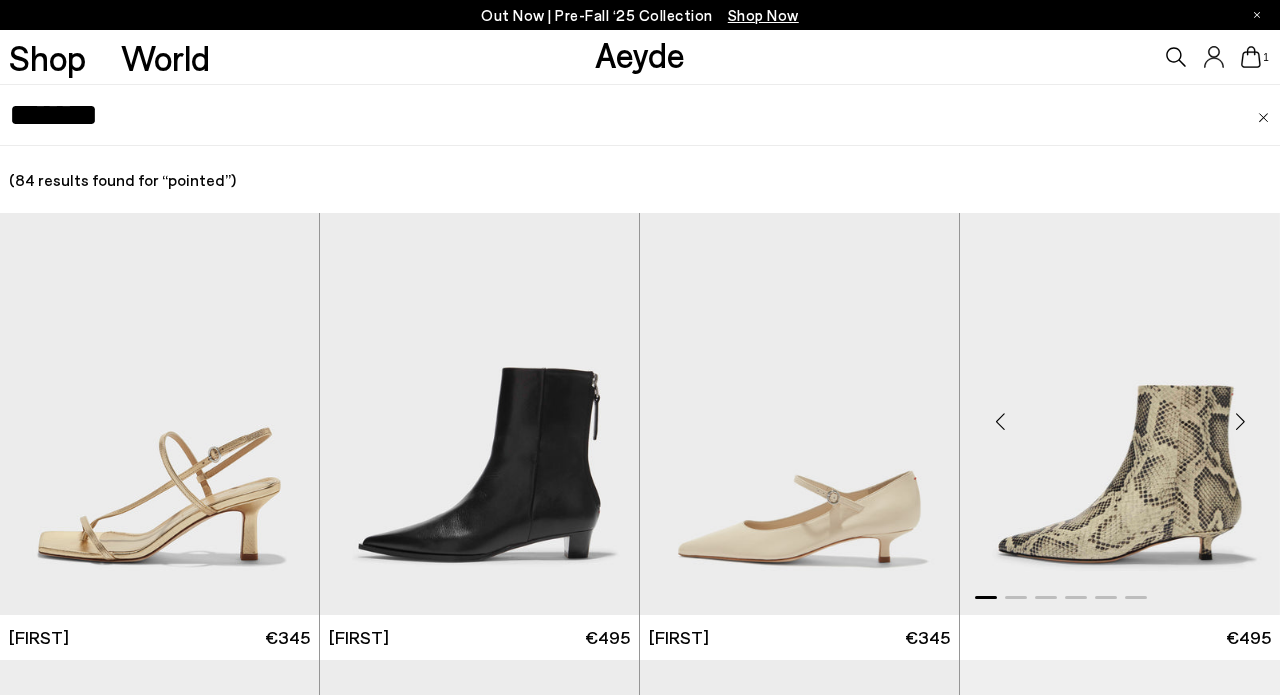 scroll, scrollTop: 90, scrollLeft: 0, axis: vertical 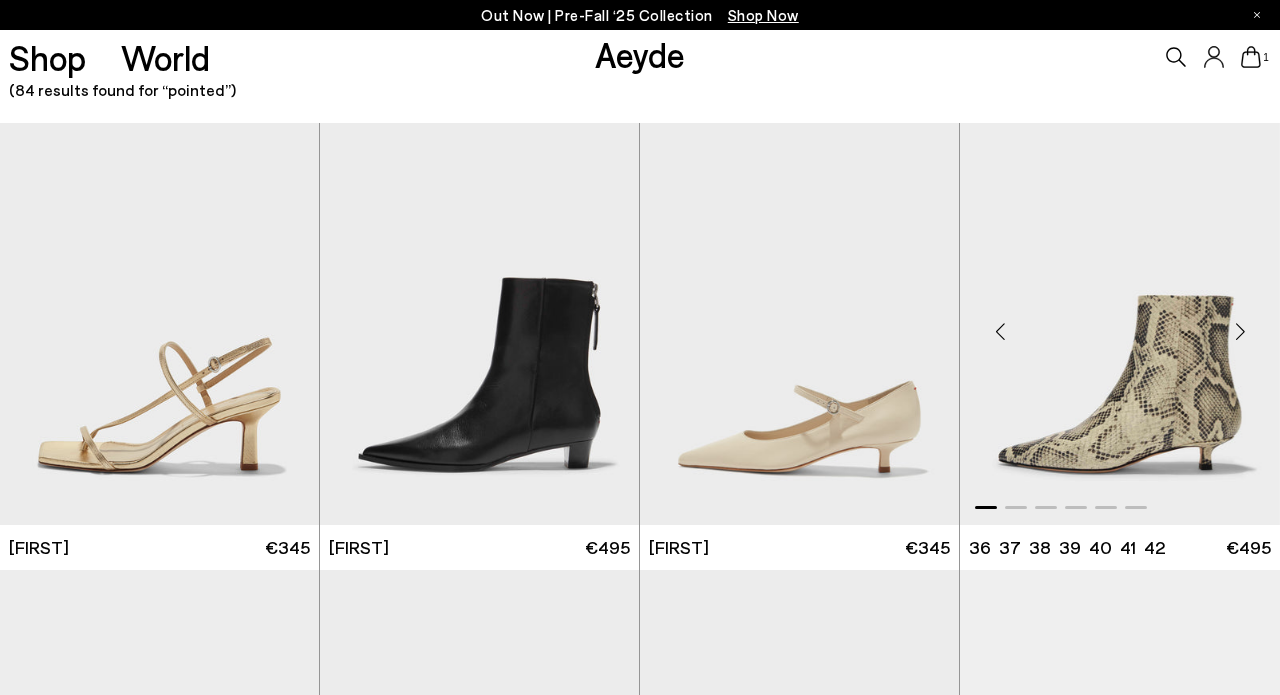 click at bounding box center (1240, 332) 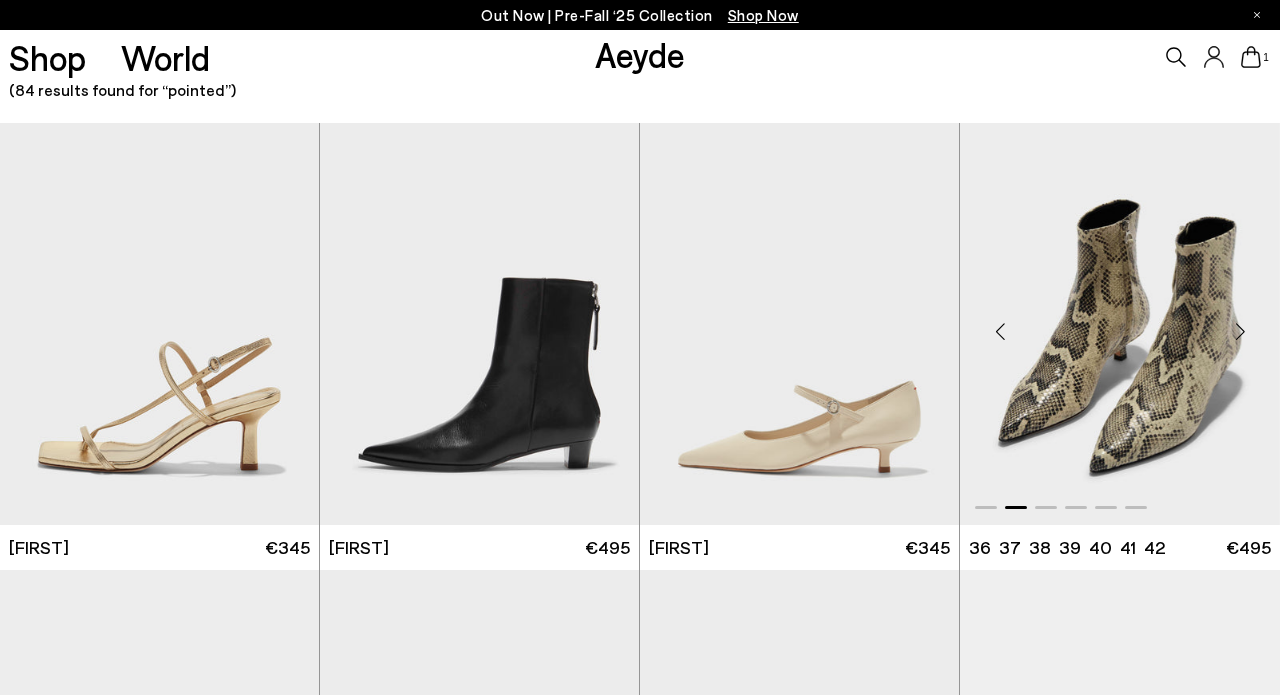 click at bounding box center [1240, 332] 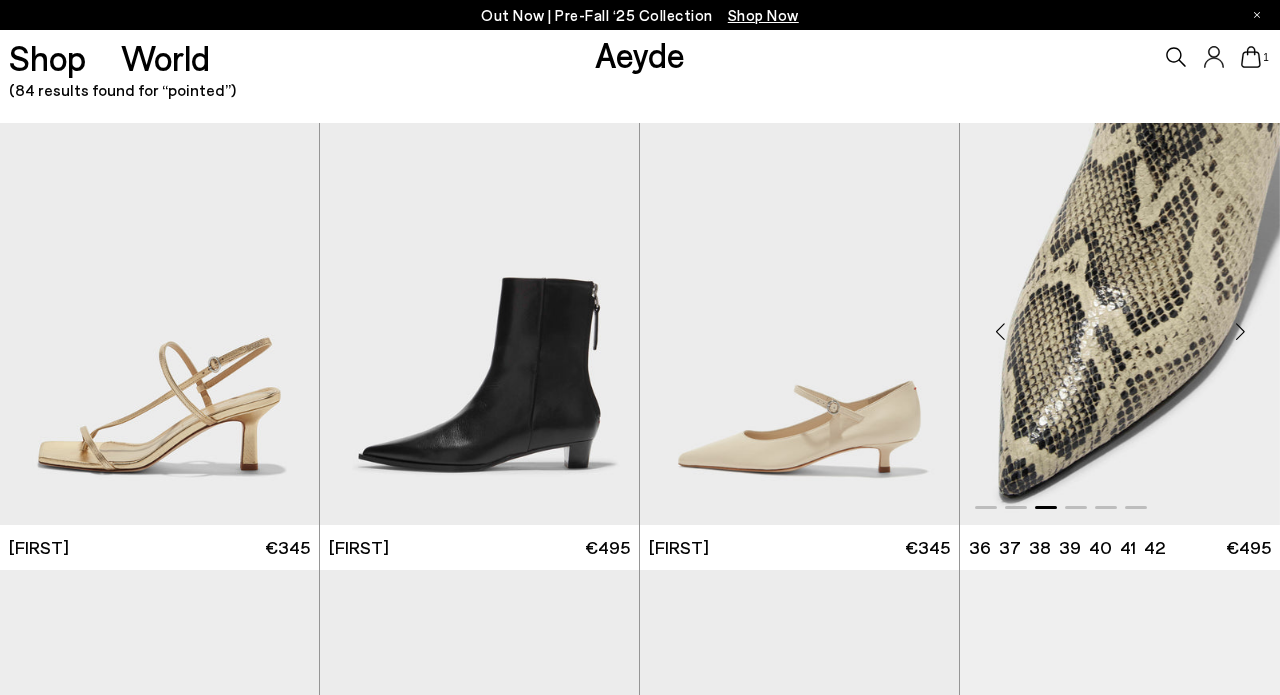 click at bounding box center [1240, 332] 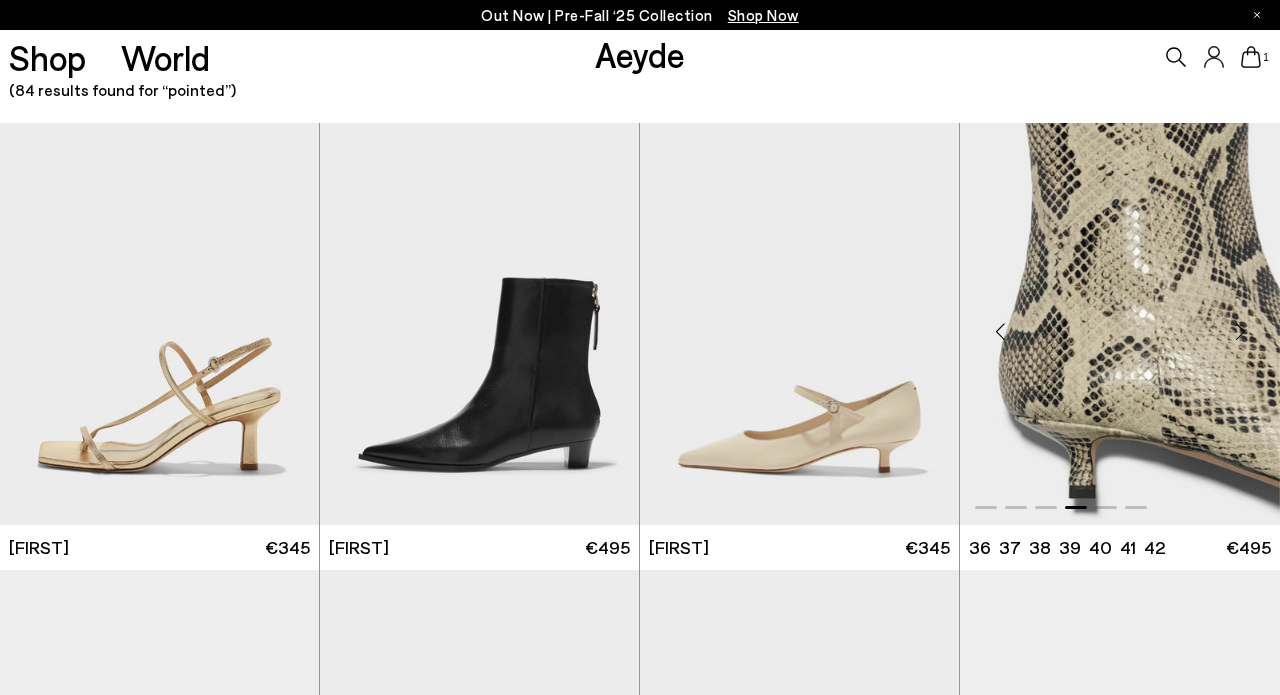 click at bounding box center [1120, 323] 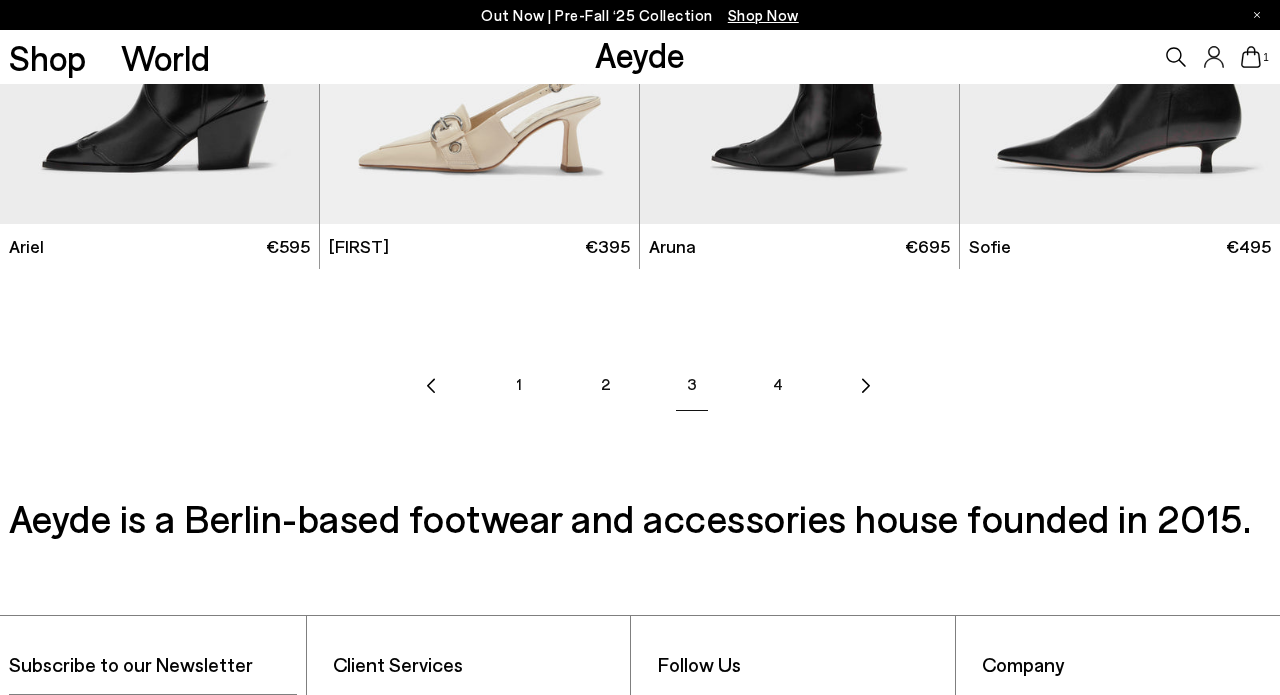 scroll, scrollTop: 2644, scrollLeft: 0, axis: vertical 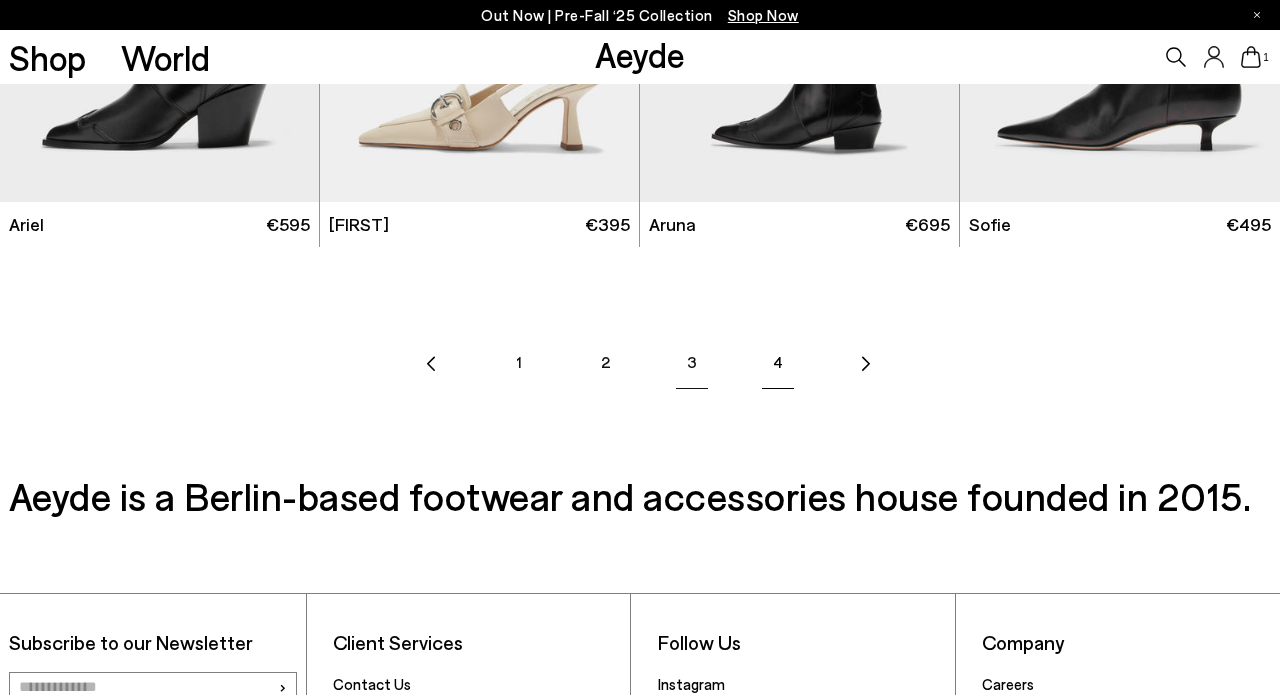 click on "4" at bounding box center [778, 362] 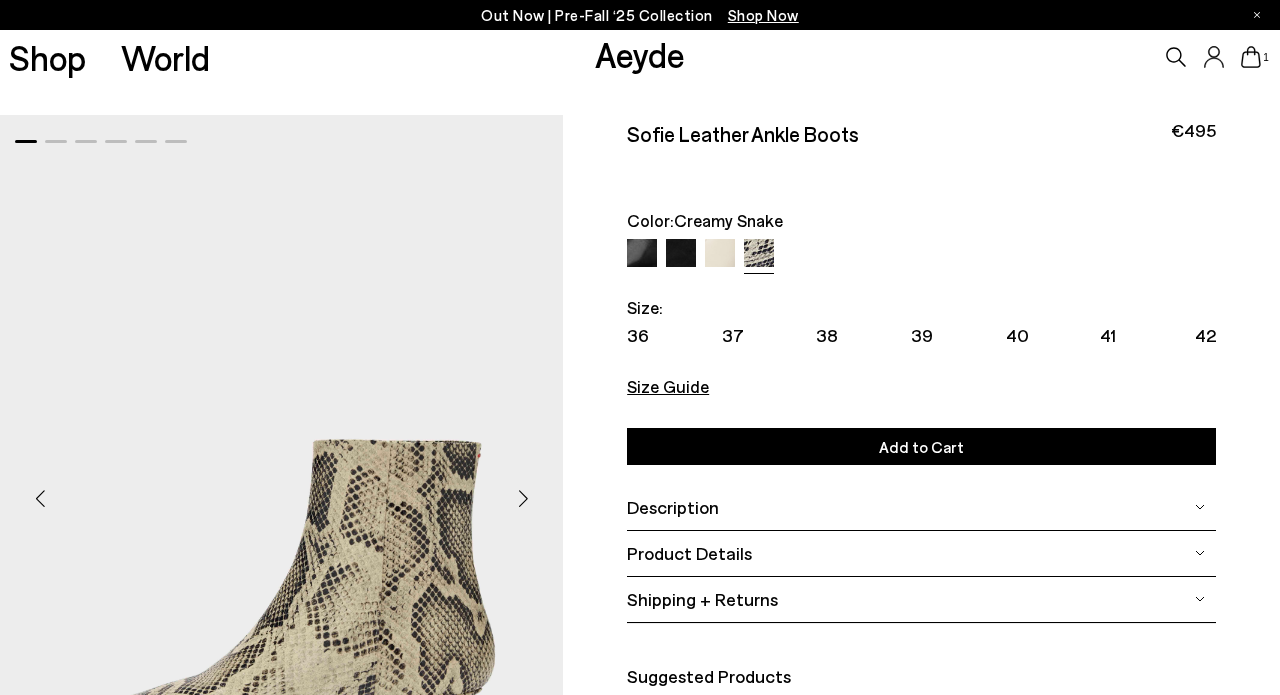 scroll, scrollTop: 0, scrollLeft: 0, axis: both 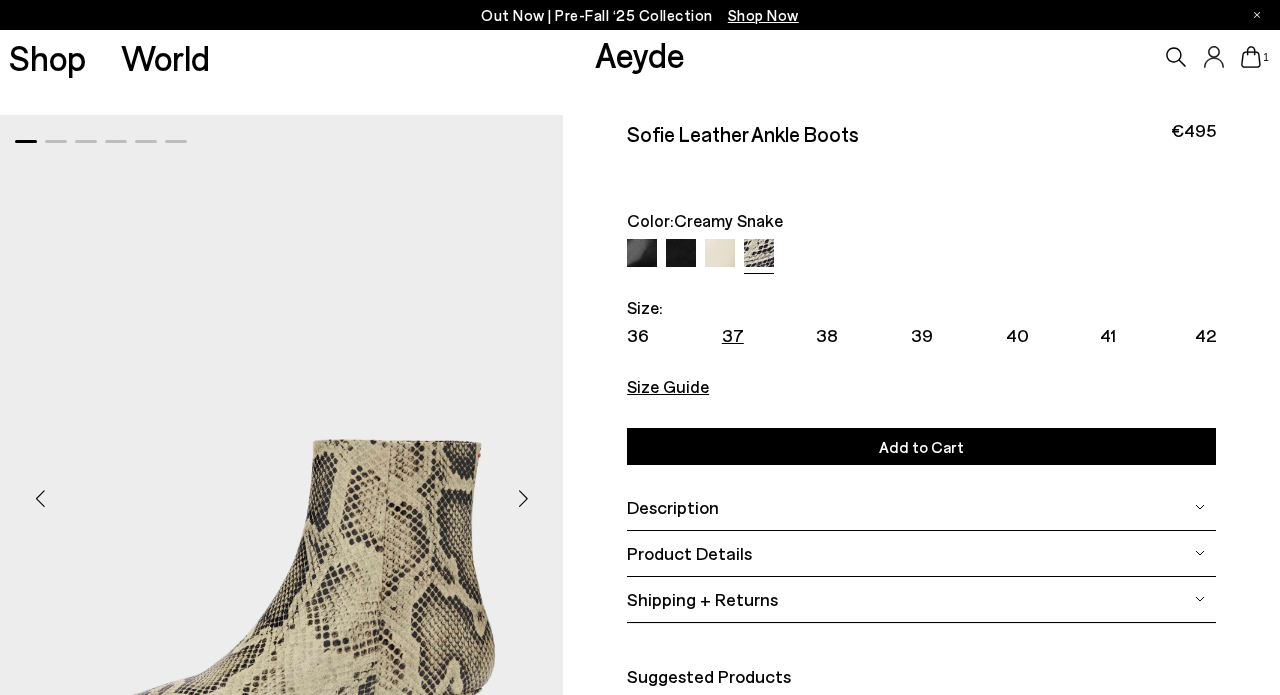 click on "37" at bounding box center [733, 335] 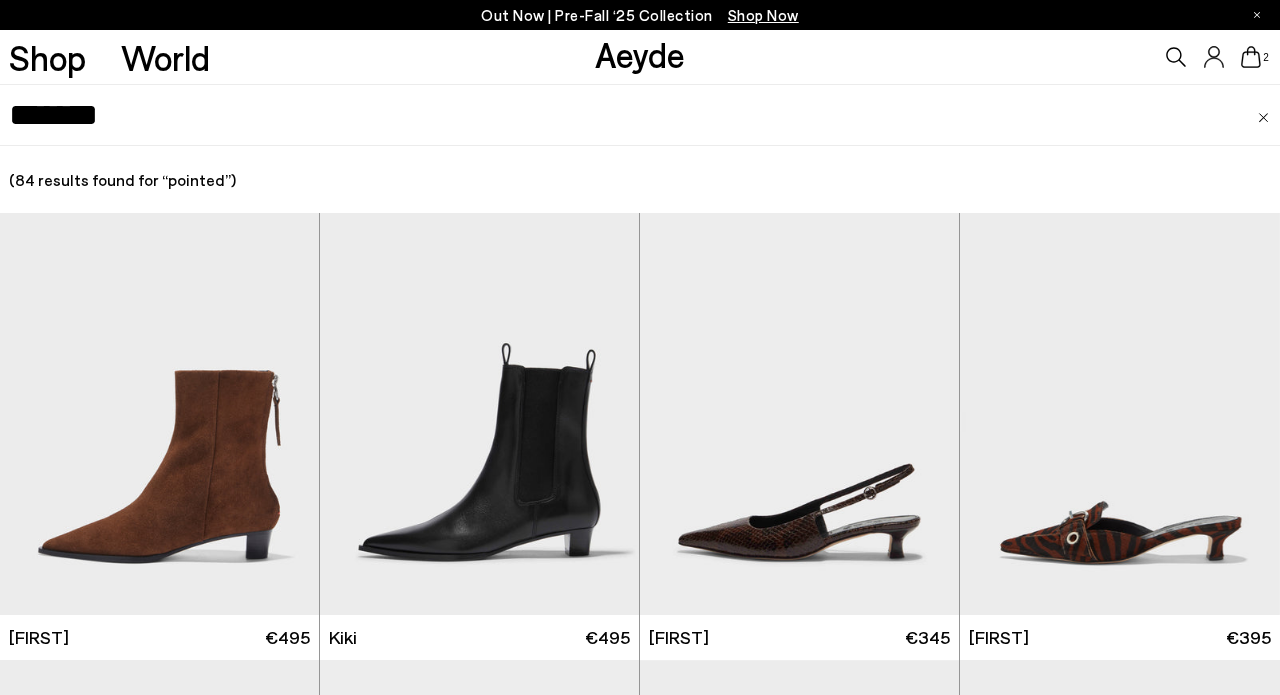 scroll, scrollTop: 0, scrollLeft: 0, axis: both 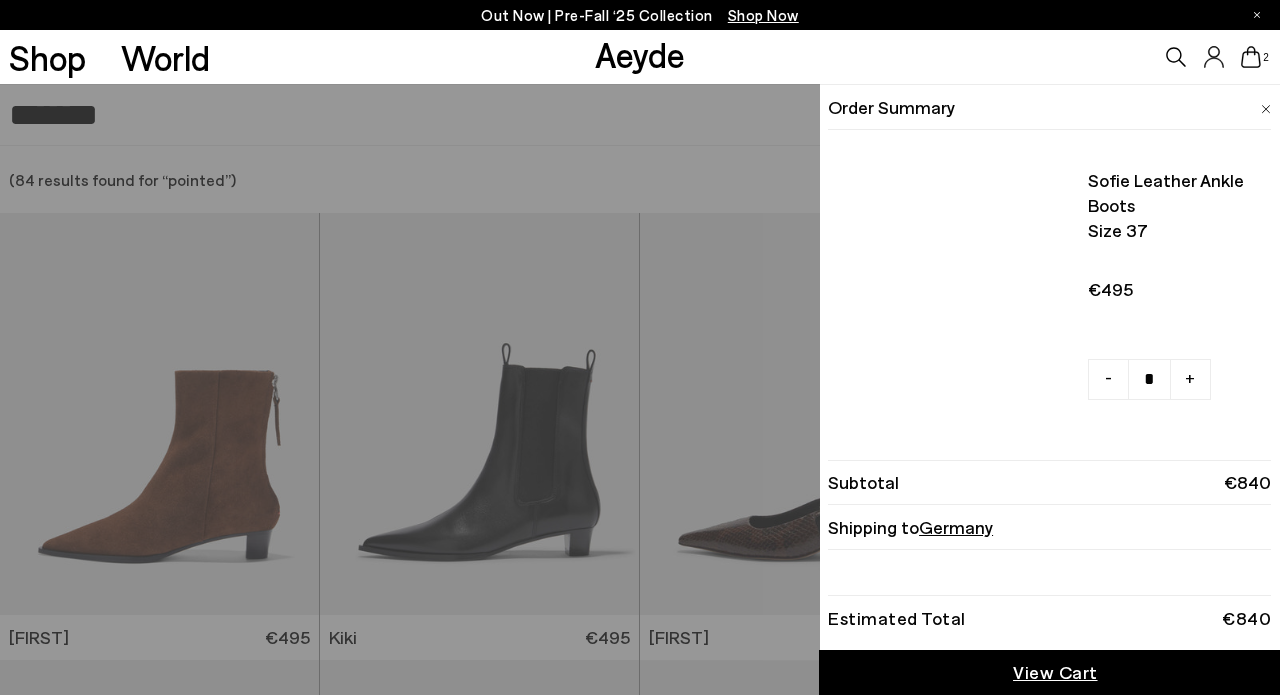 click 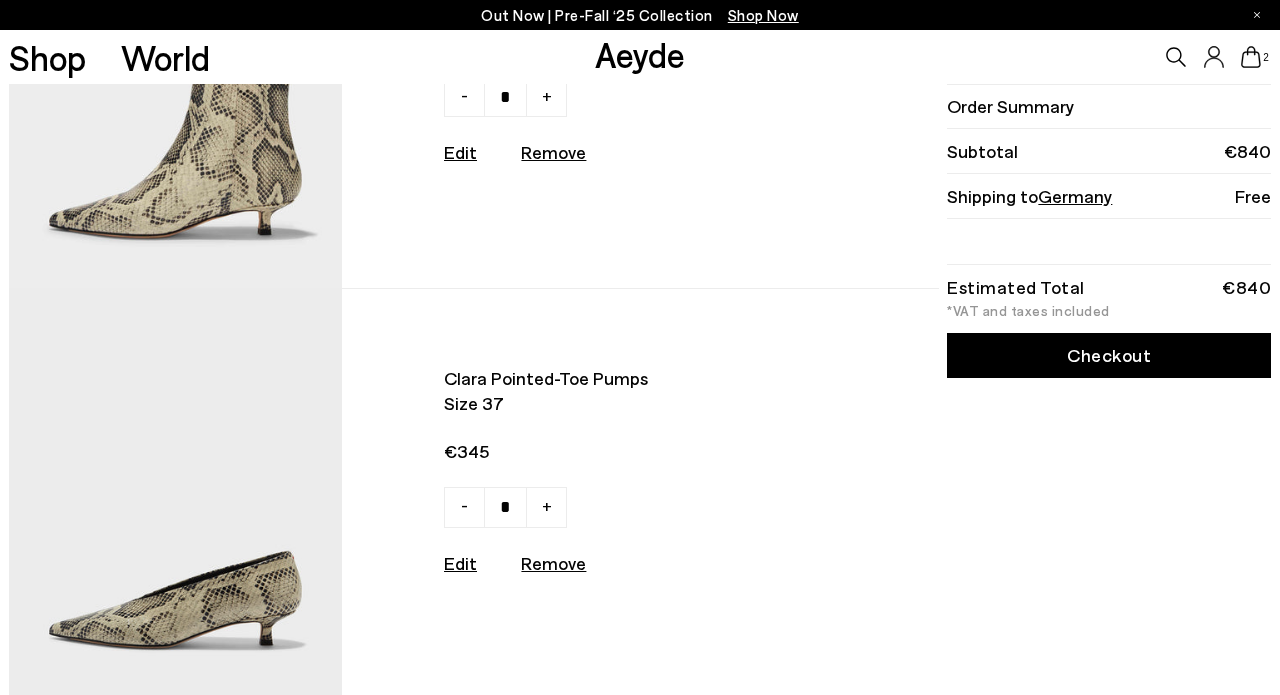 scroll, scrollTop: 206, scrollLeft: 0, axis: vertical 